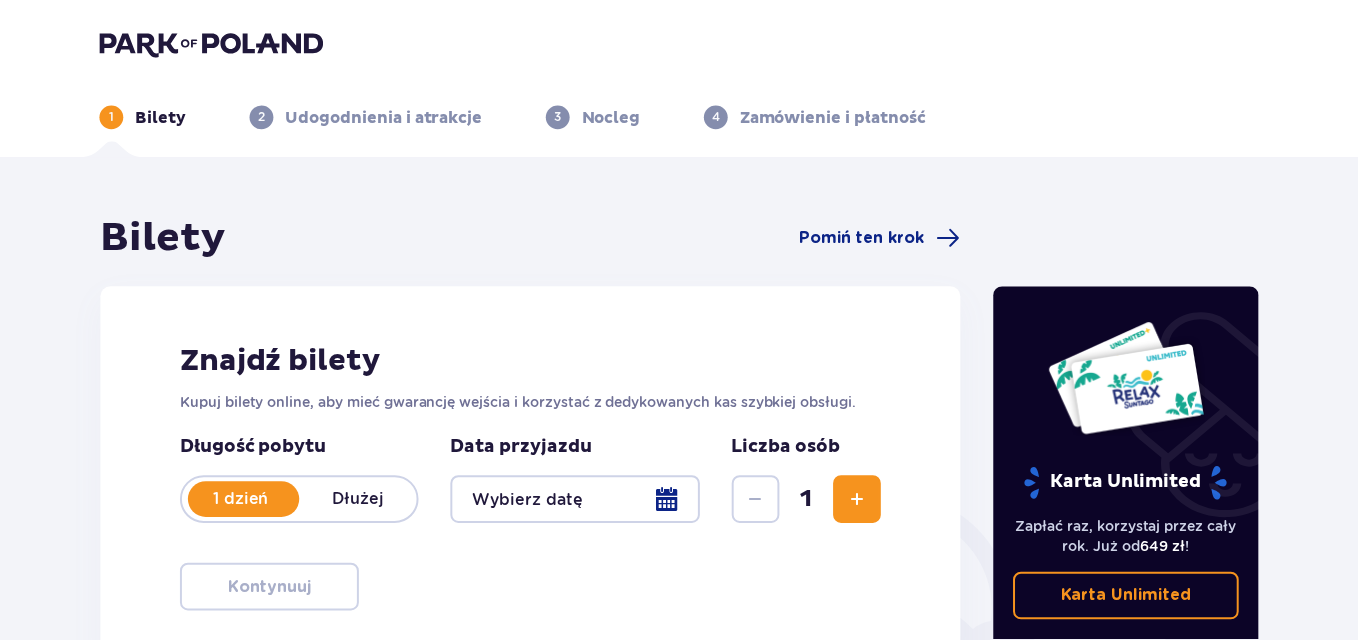scroll, scrollTop: 0, scrollLeft: 0, axis: both 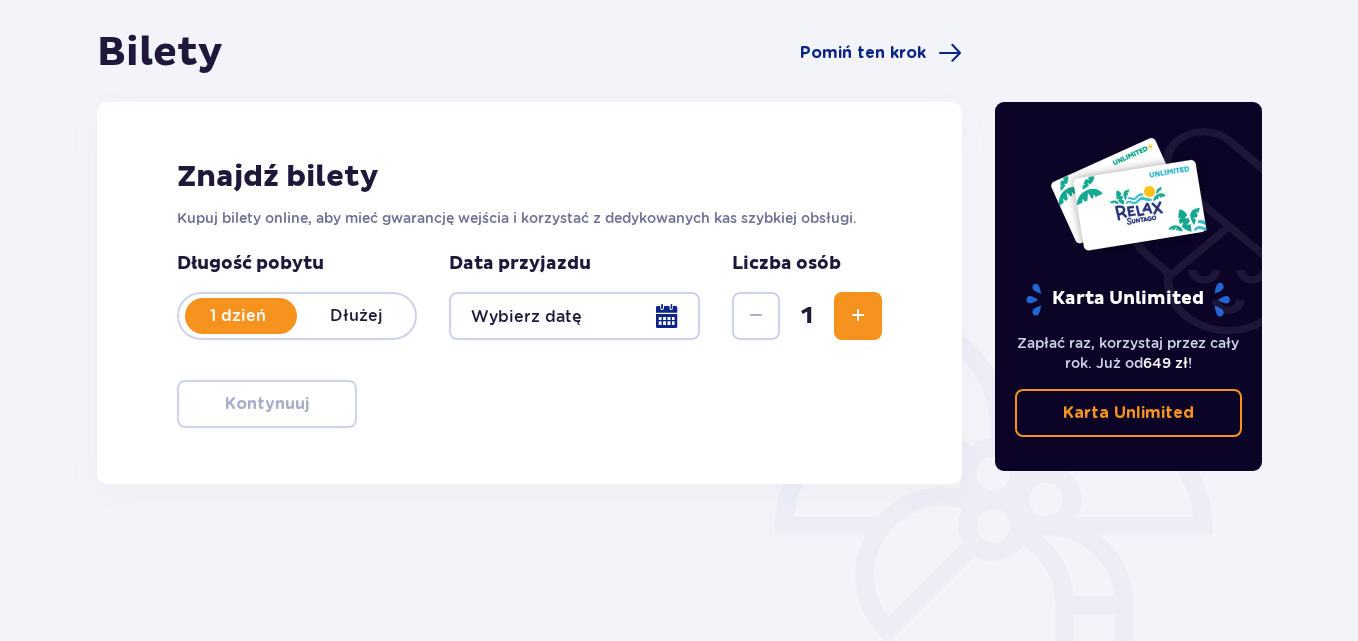 click at bounding box center [574, 316] 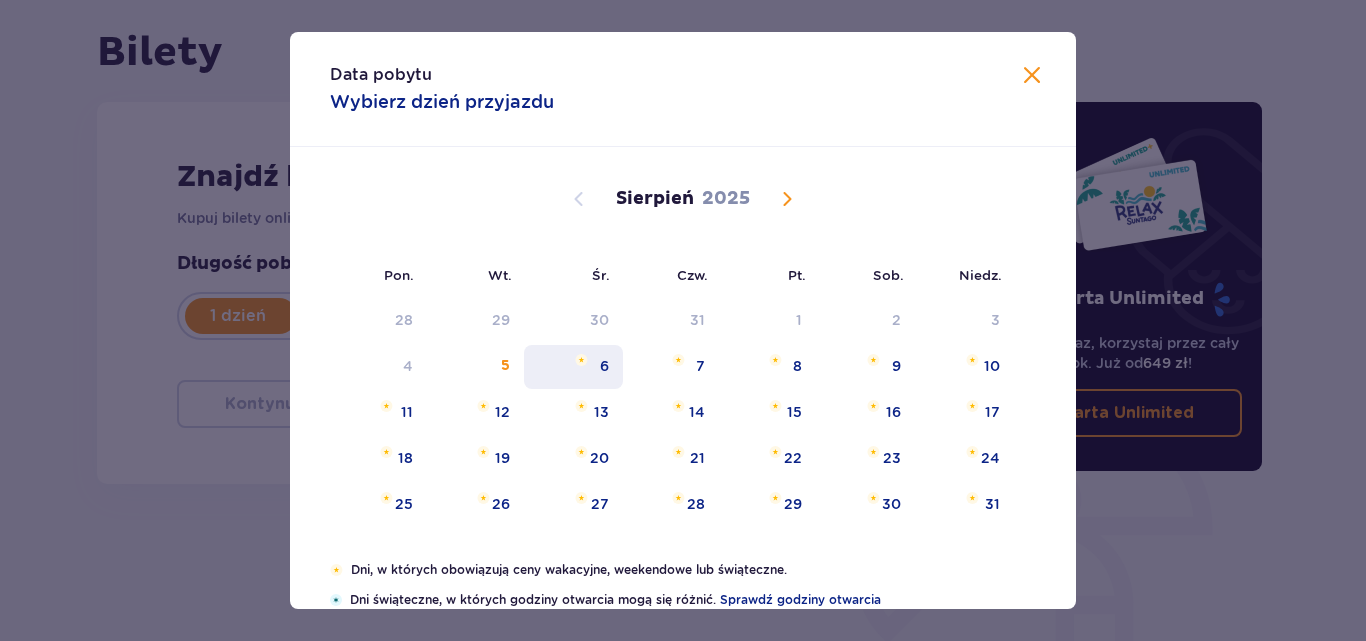 click at bounding box center (581, 360) 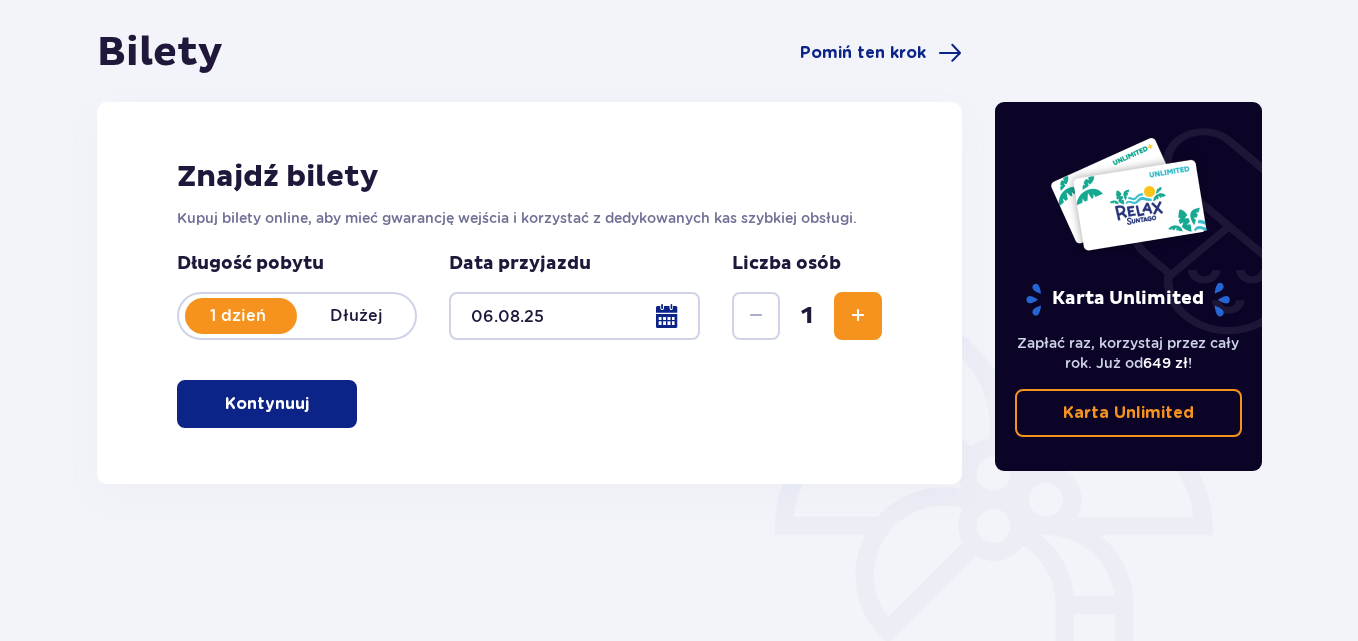 click at bounding box center (858, 316) 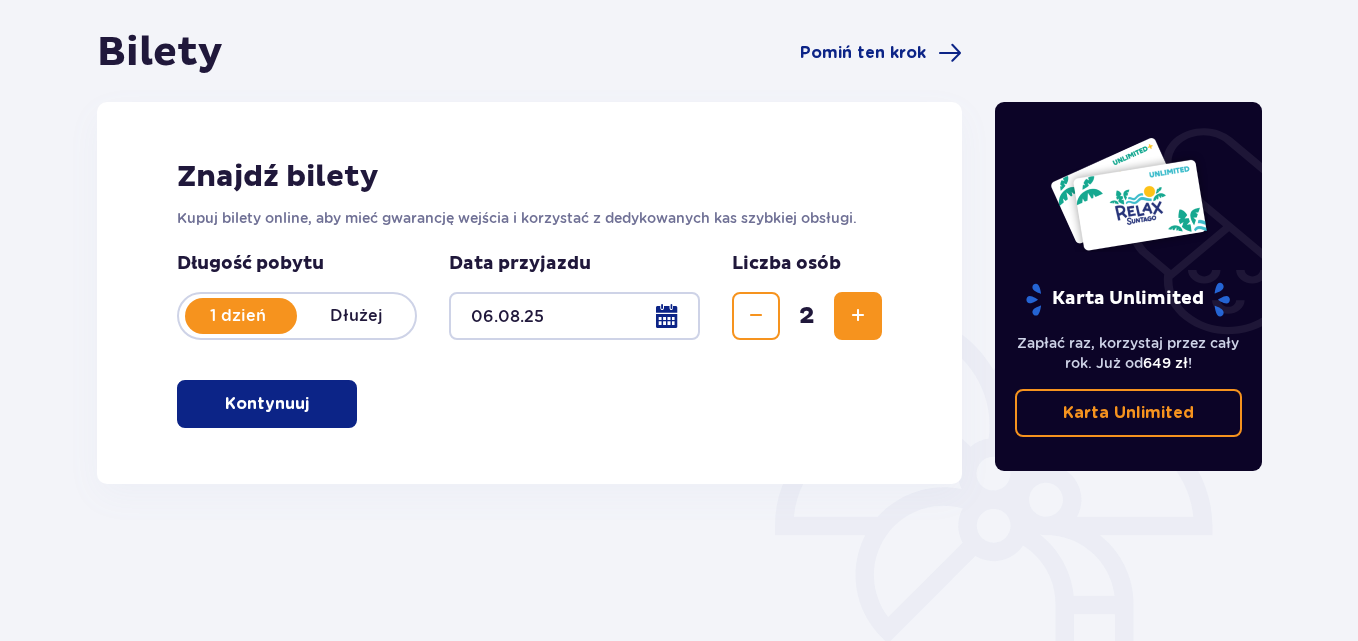 click at bounding box center [858, 316] 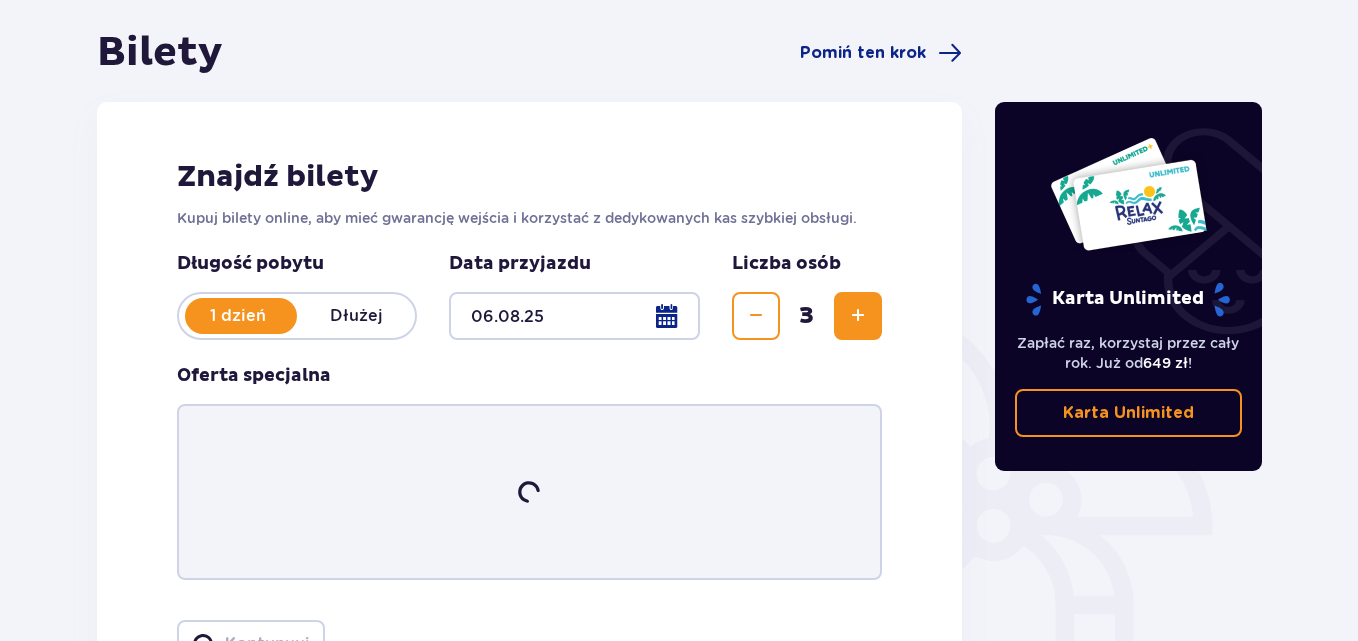 click at bounding box center (858, 316) 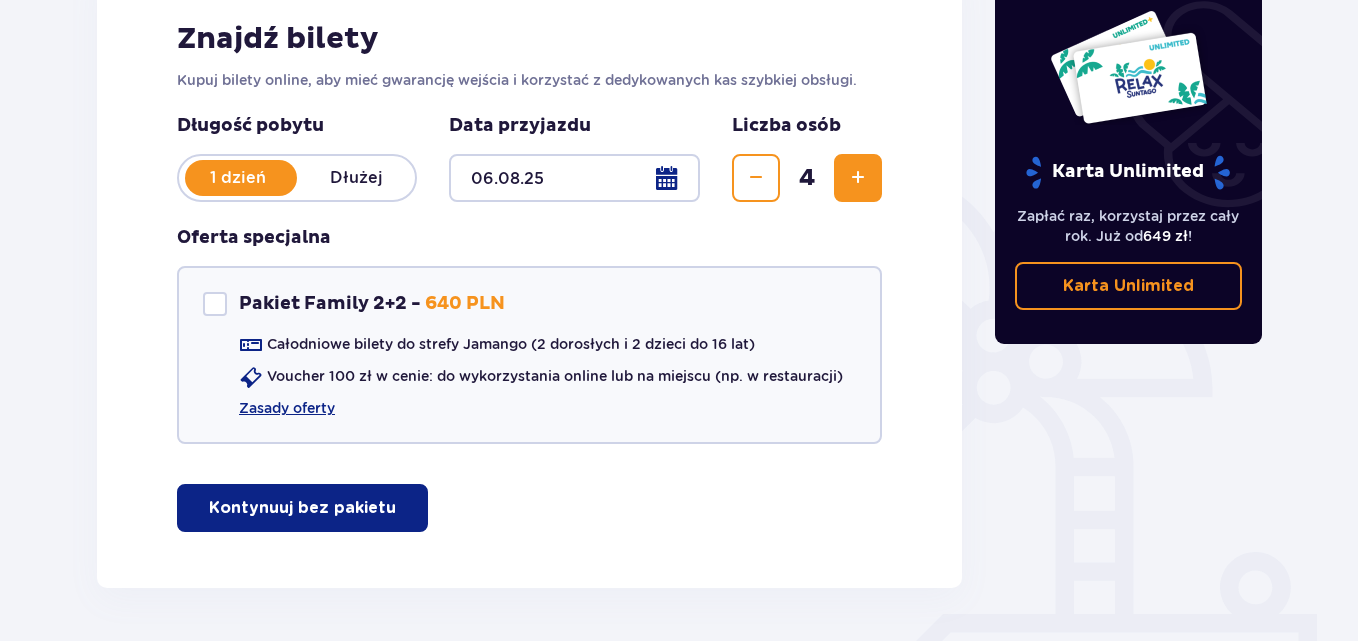 scroll, scrollTop: 323, scrollLeft: 0, axis: vertical 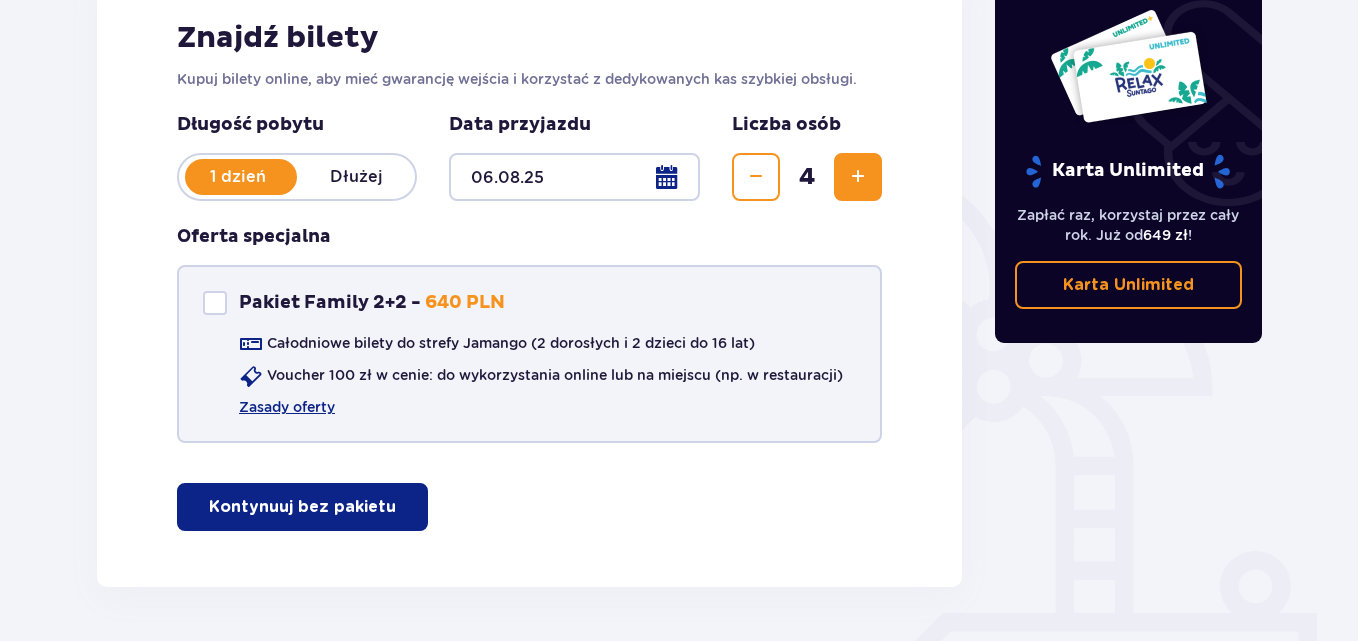 click at bounding box center (215, 303) 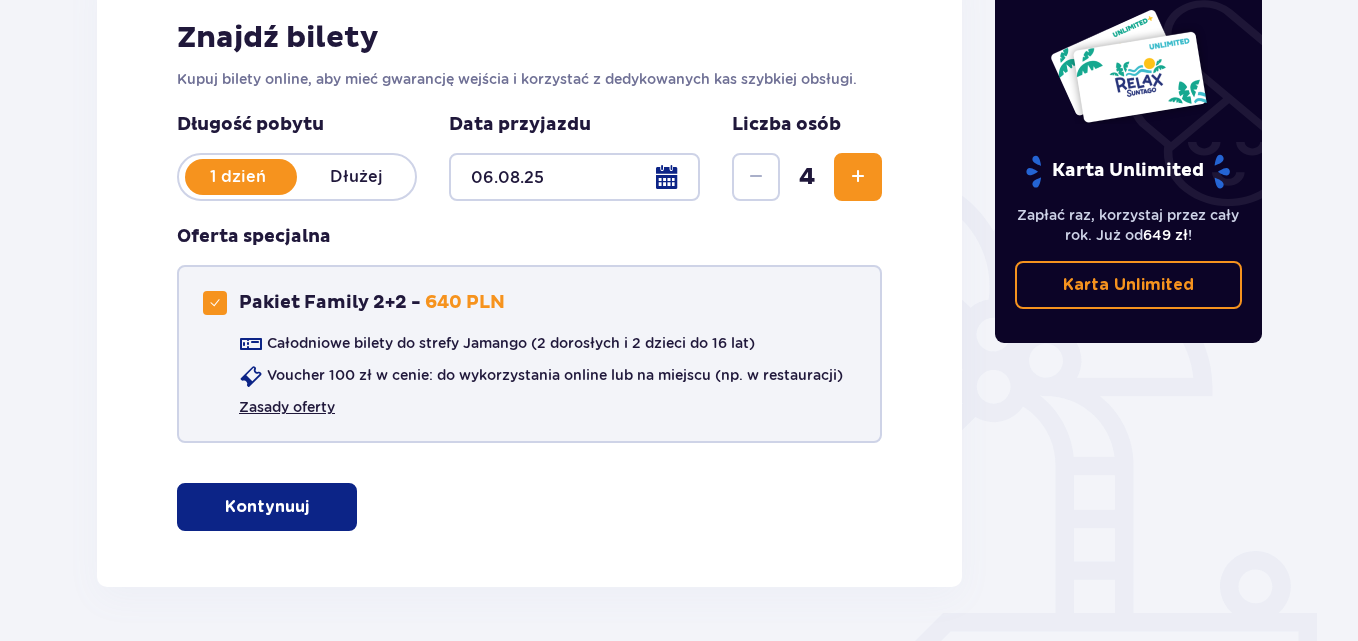click on "Zasady oferty" at bounding box center (287, 407) 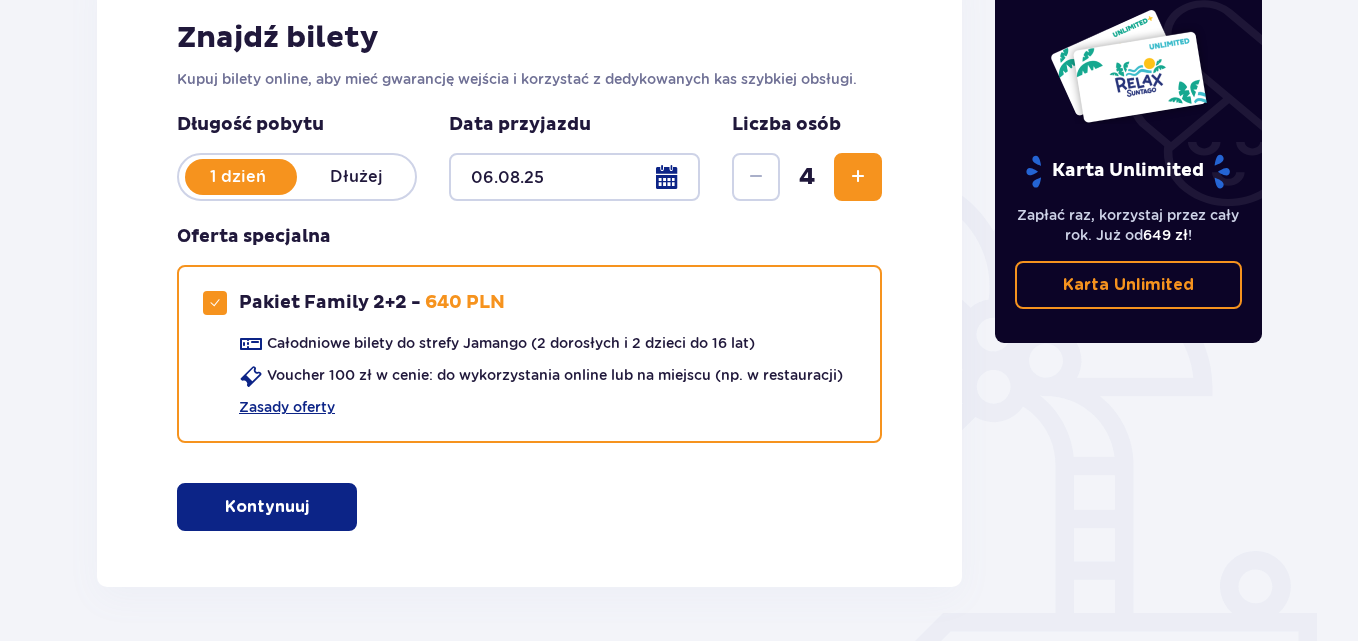 click at bounding box center (313, 507) 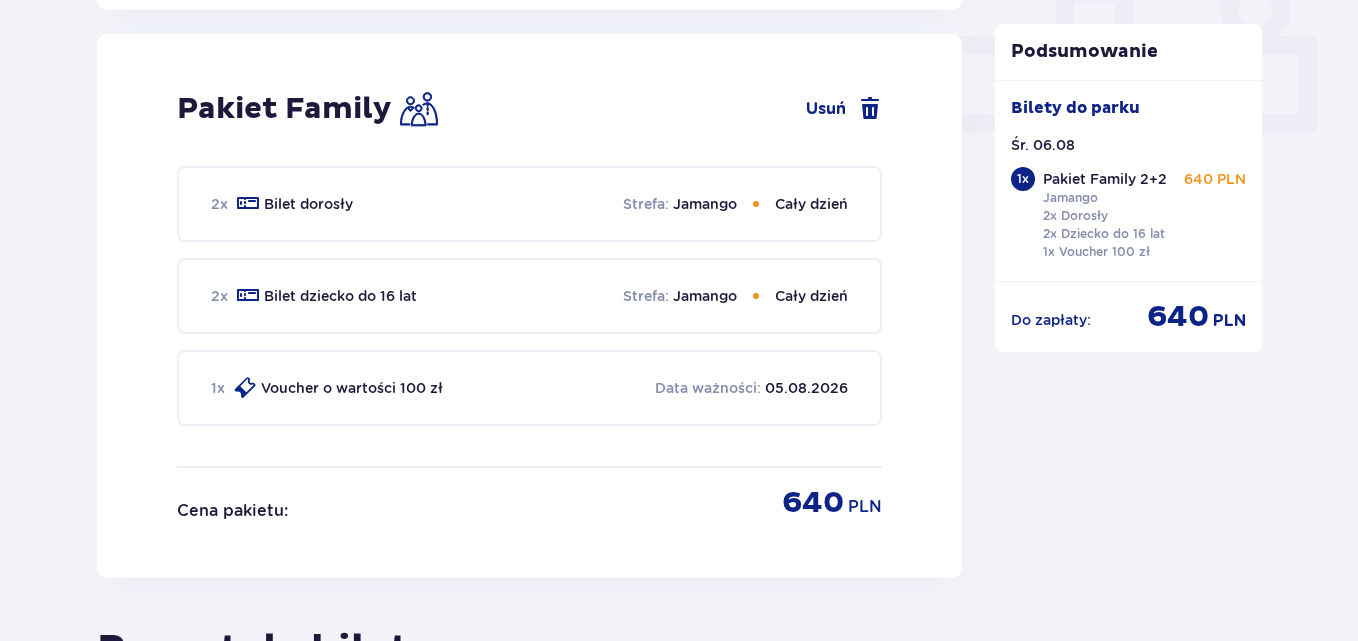 scroll, scrollTop: 910, scrollLeft: 0, axis: vertical 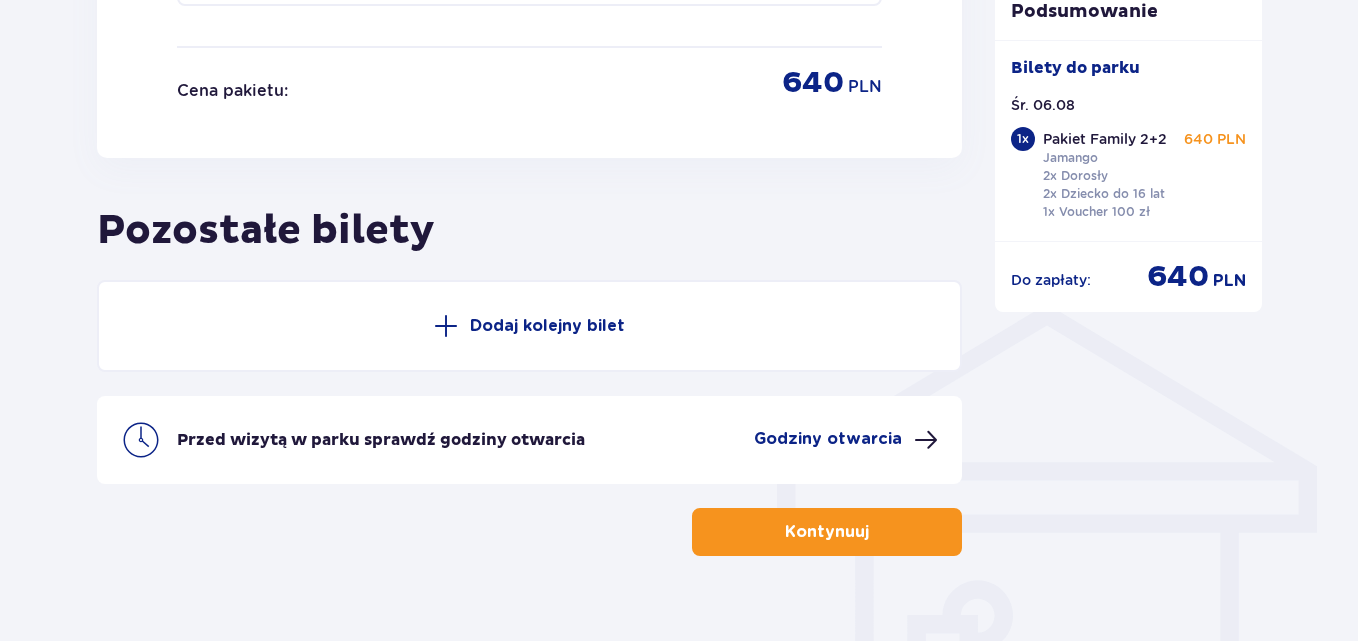 click on "Kontynuuj" at bounding box center [827, 532] 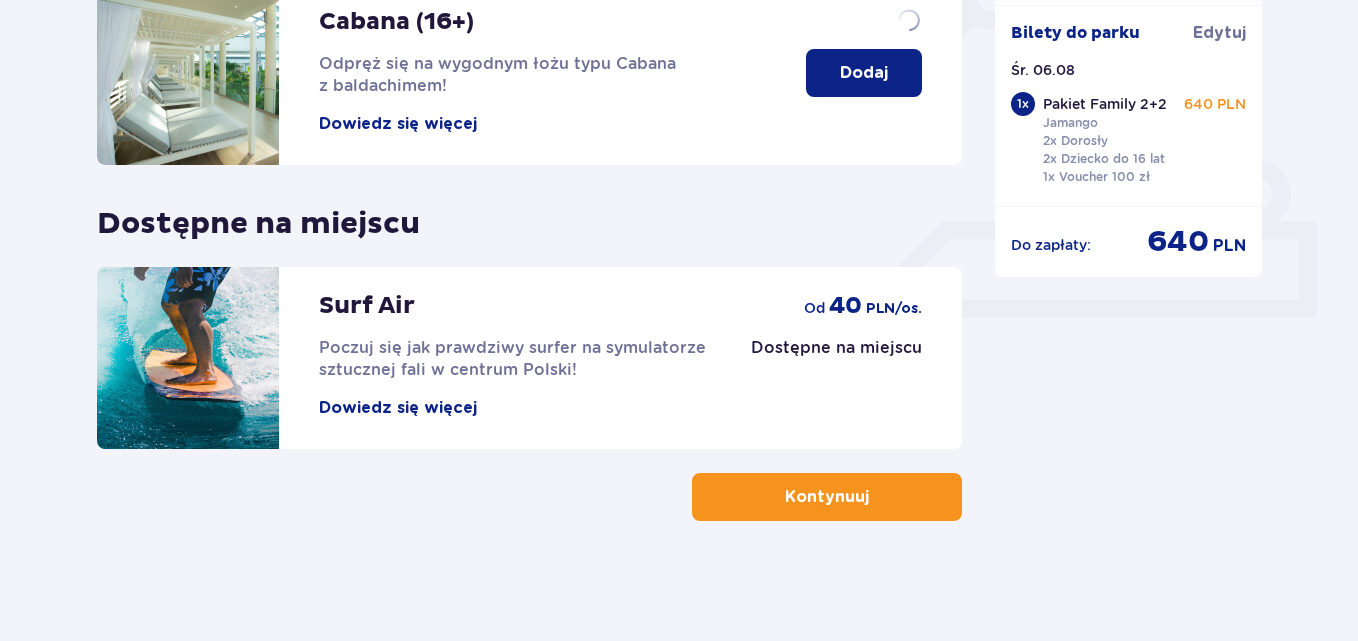 scroll, scrollTop: 0, scrollLeft: 0, axis: both 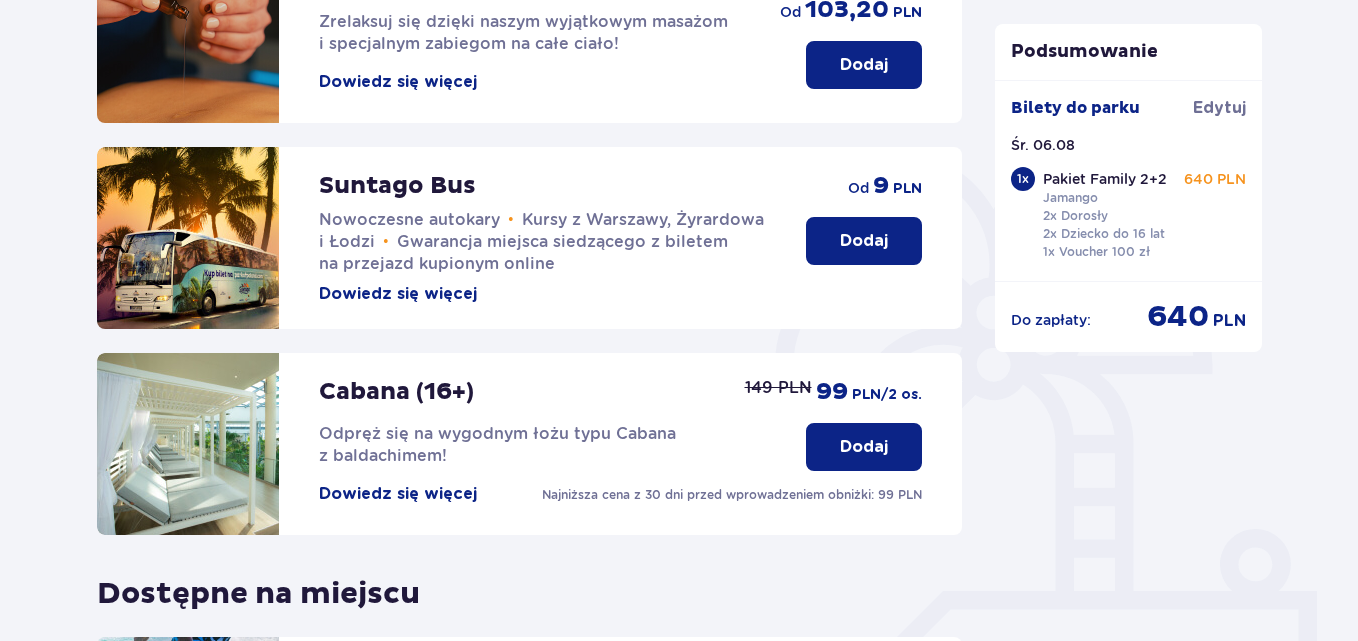 drag, startPoint x: 1353, startPoint y: 332, endPoint x: 1352, endPoint y: 425, distance: 93.00538 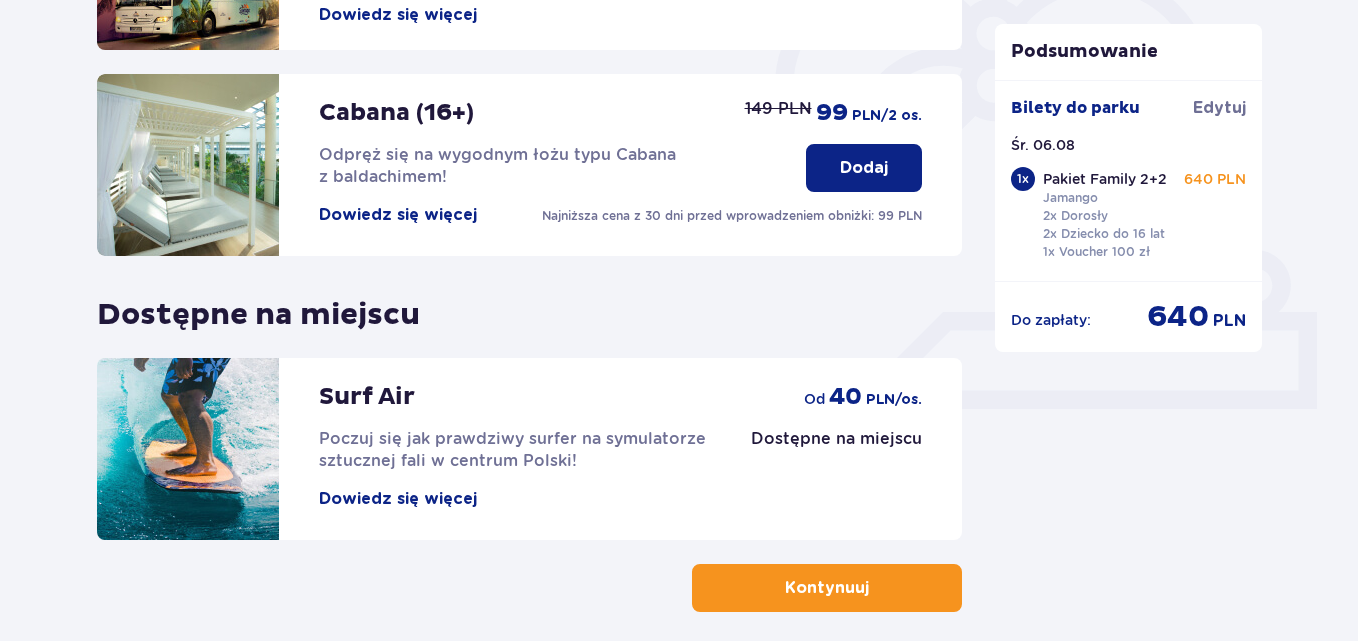 scroll, scrollTop: 715, scrollLeft: 0, axis: vertical 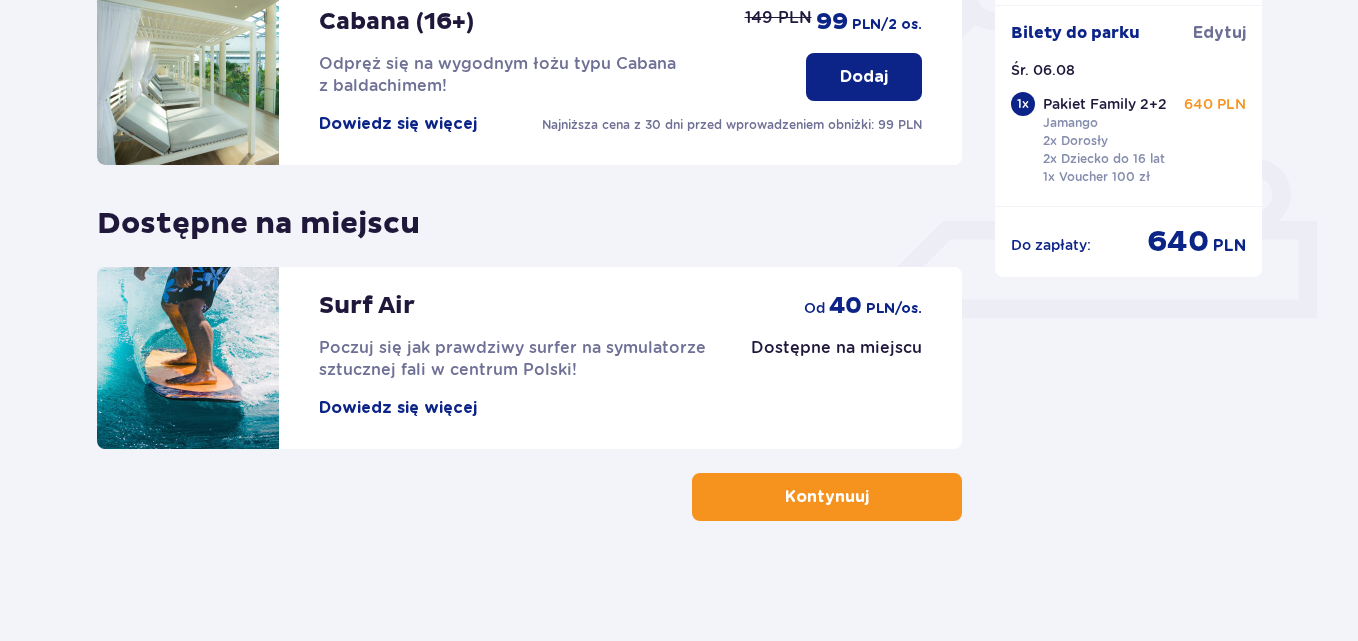 click on "Kontynuuj" at bounding box center [827, 497] 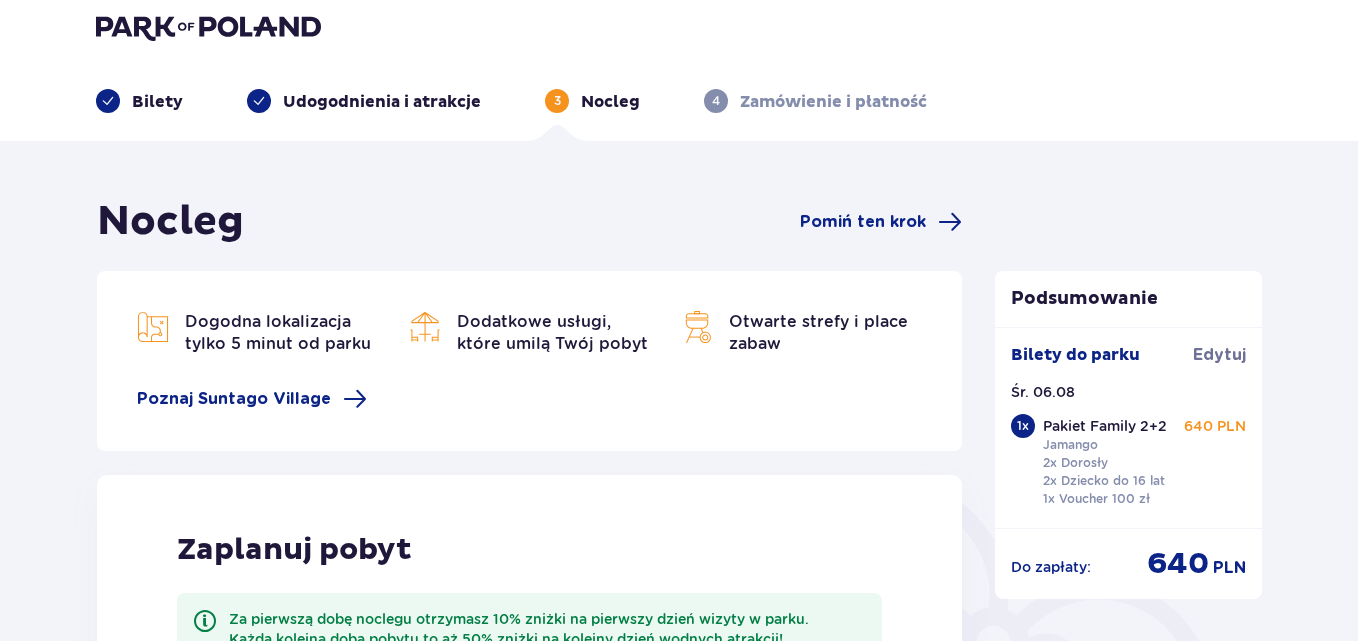 scroll, scrollTop: 0, scrollLeft: 0, axis: both 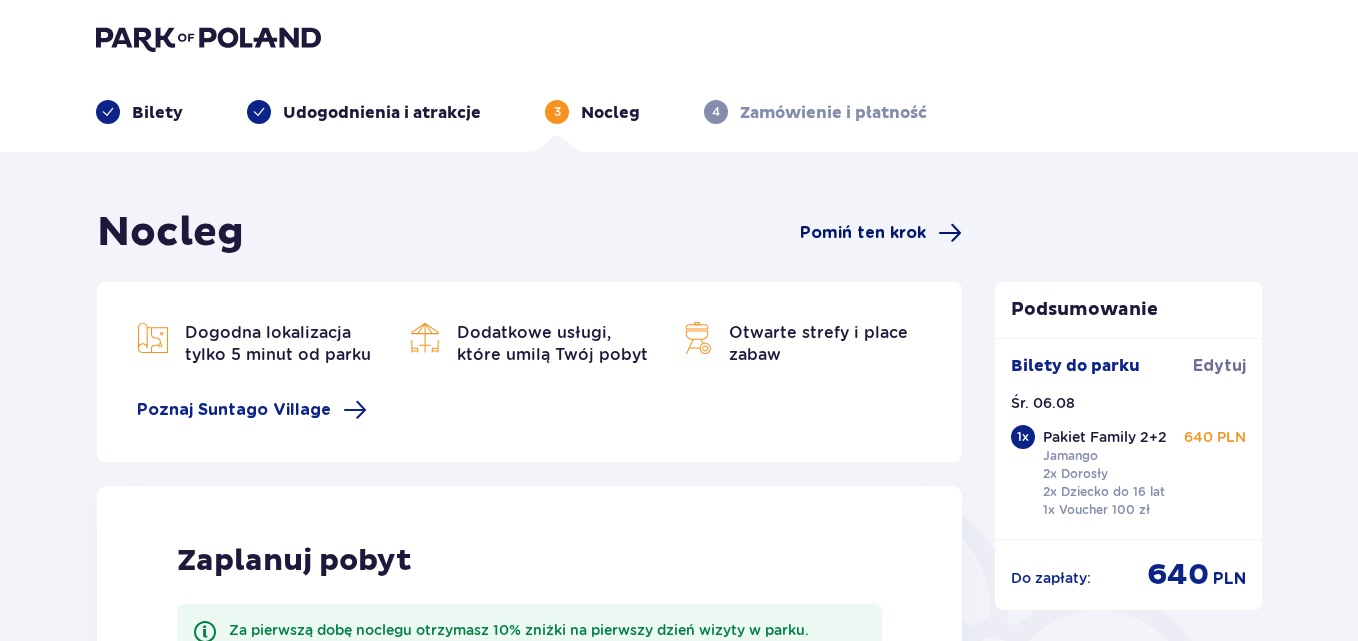 click on "Pomiń ten krok" at bounding box center [863, 233] 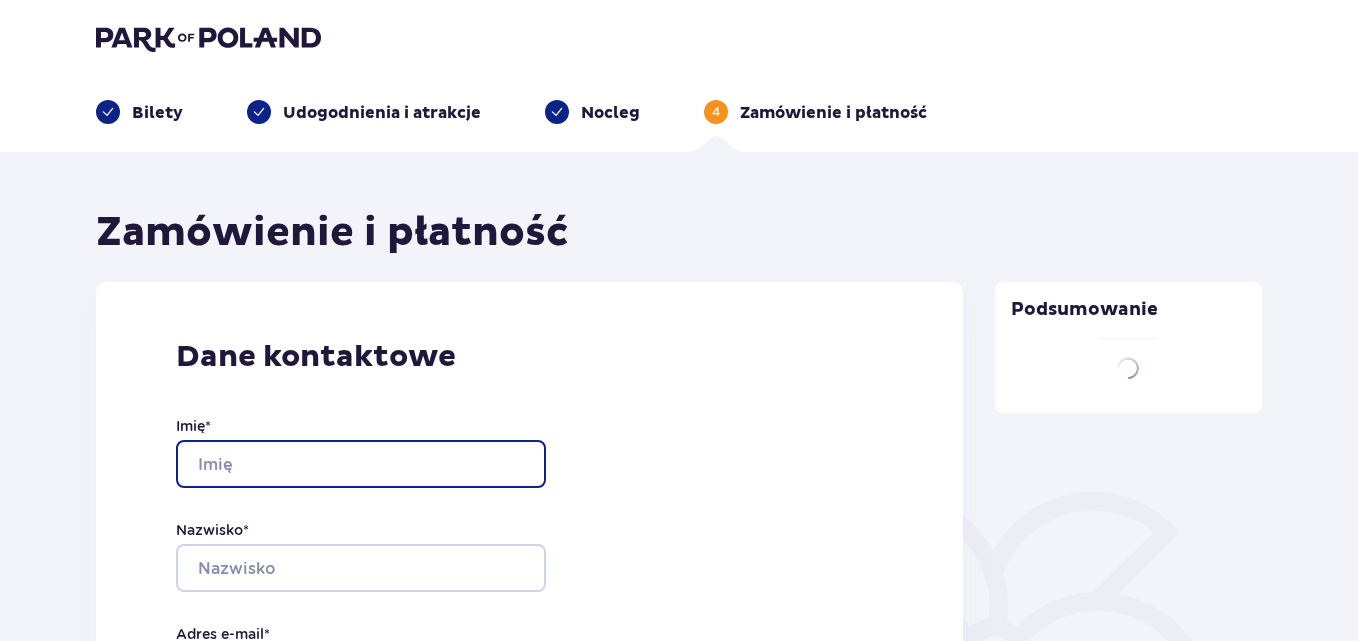 click on "Imię *" at bounding box center [361, 464] 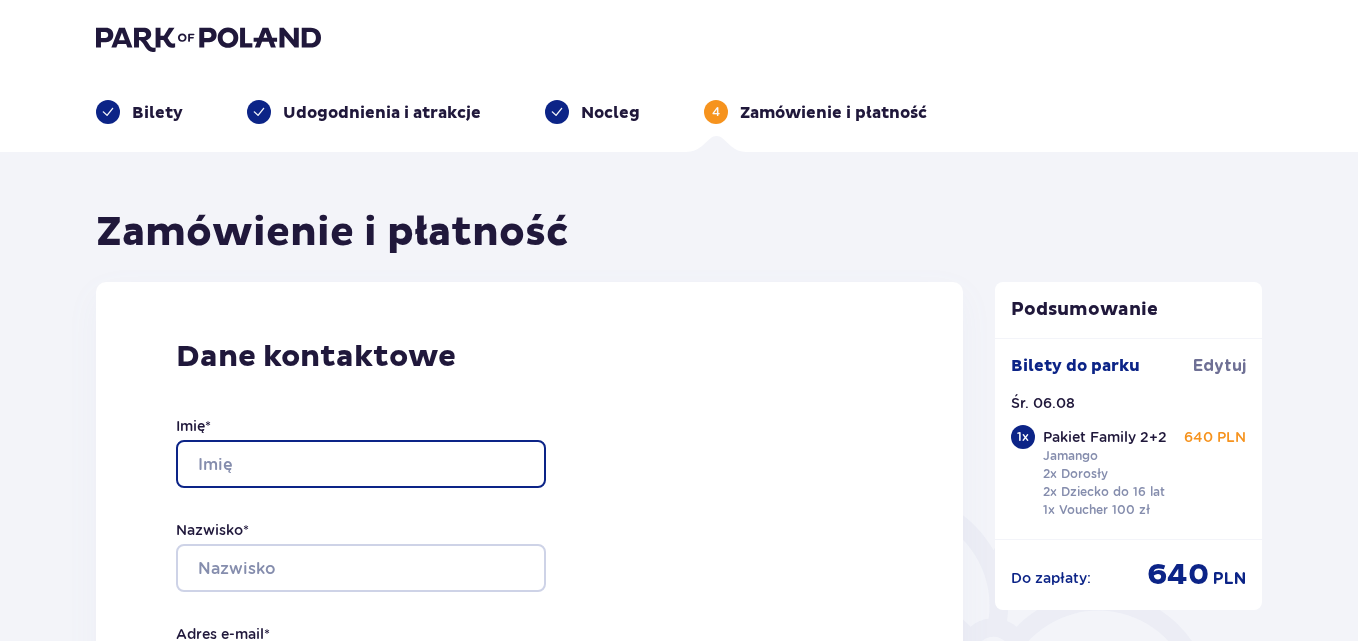 scroll, scrollTop: 0, scrollLeft: 0, axis: both 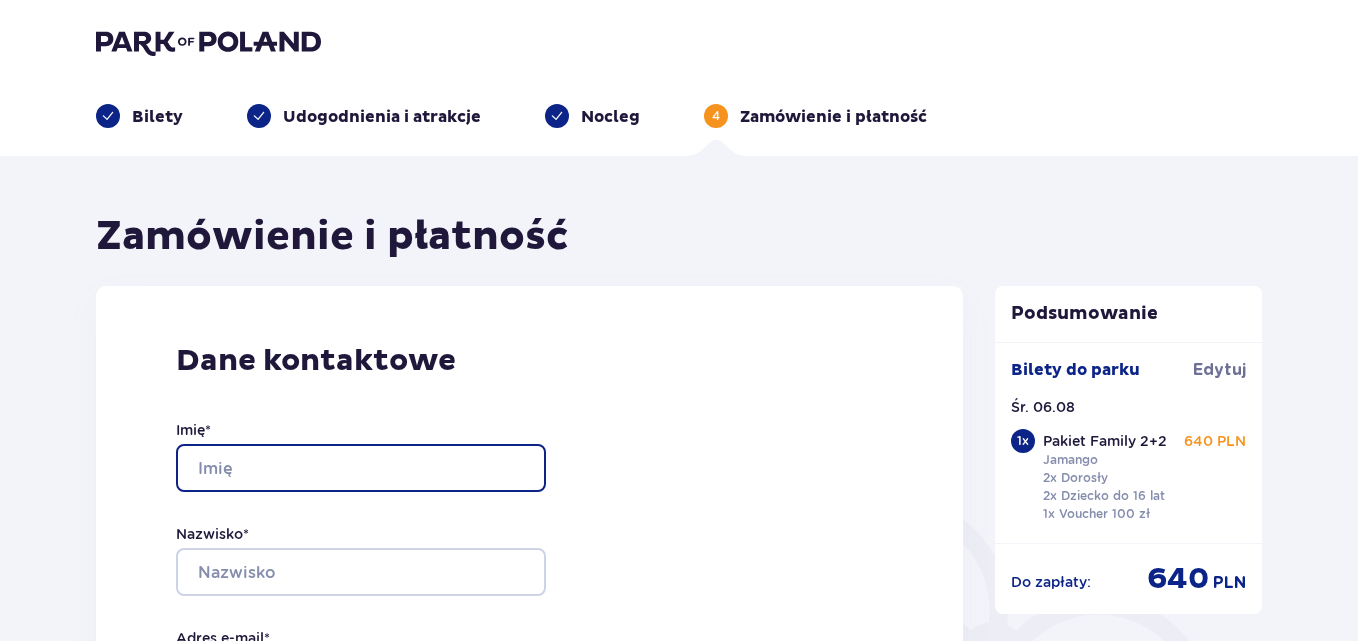 type on "Weronika" 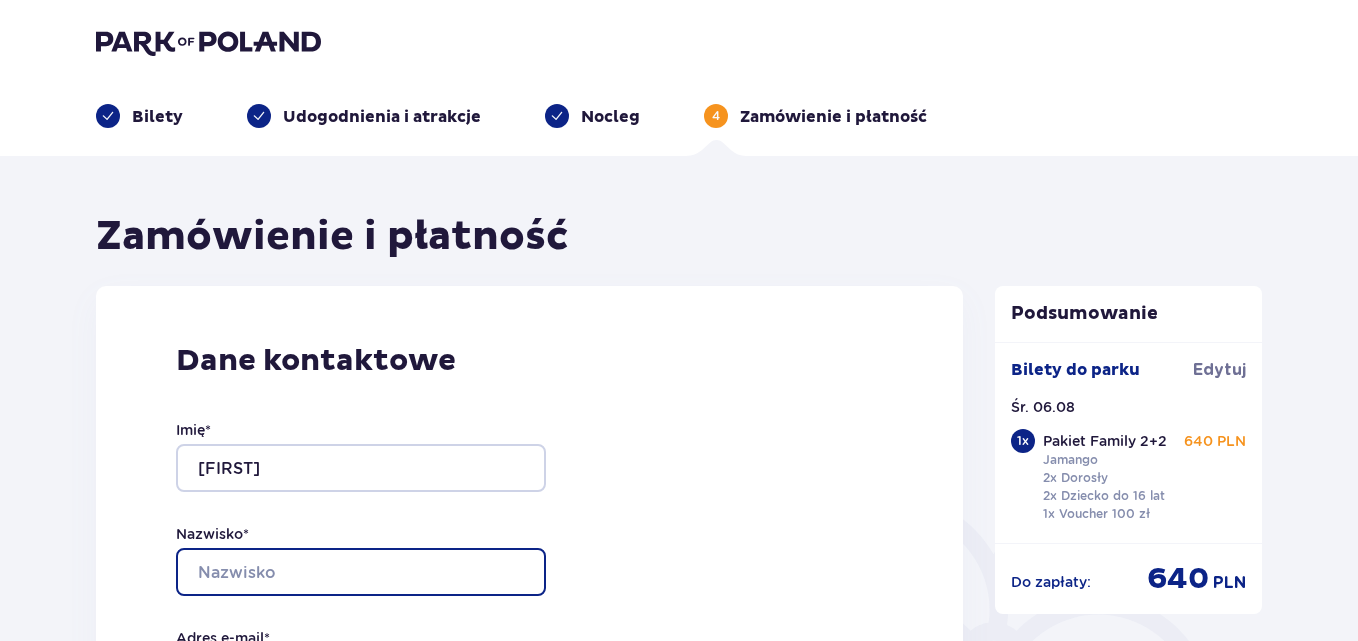 type on "Stankowska" 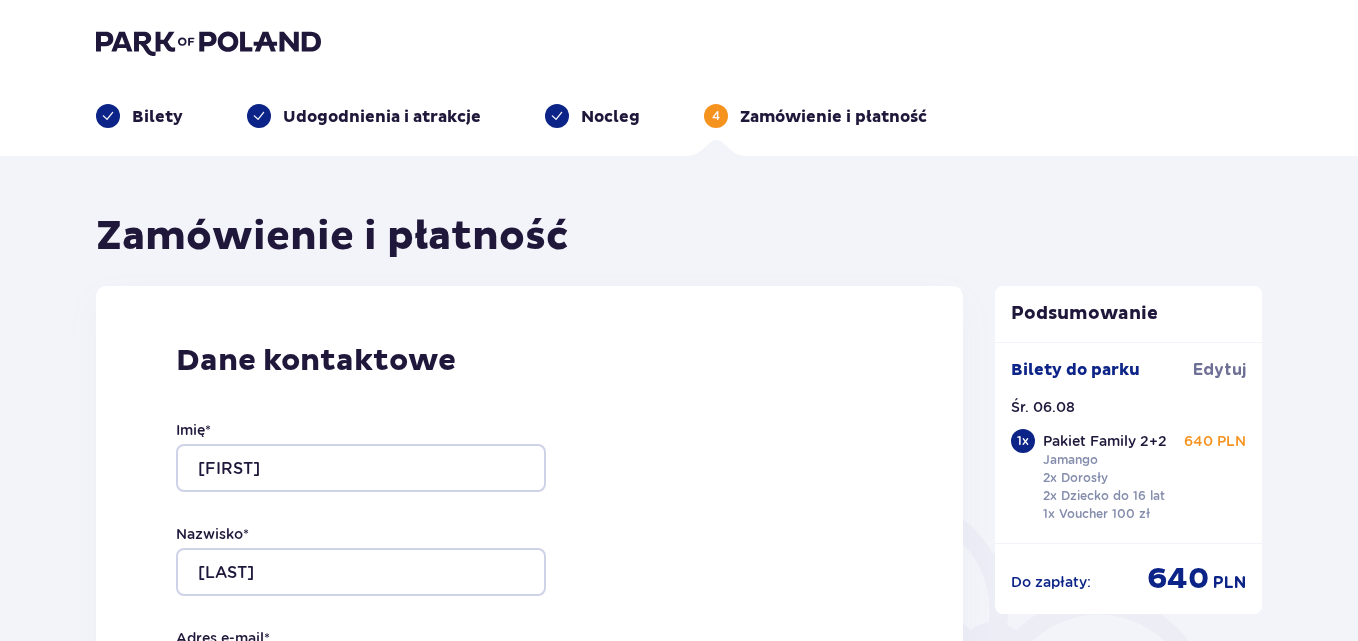type on "weronika.stankowska@example.com" 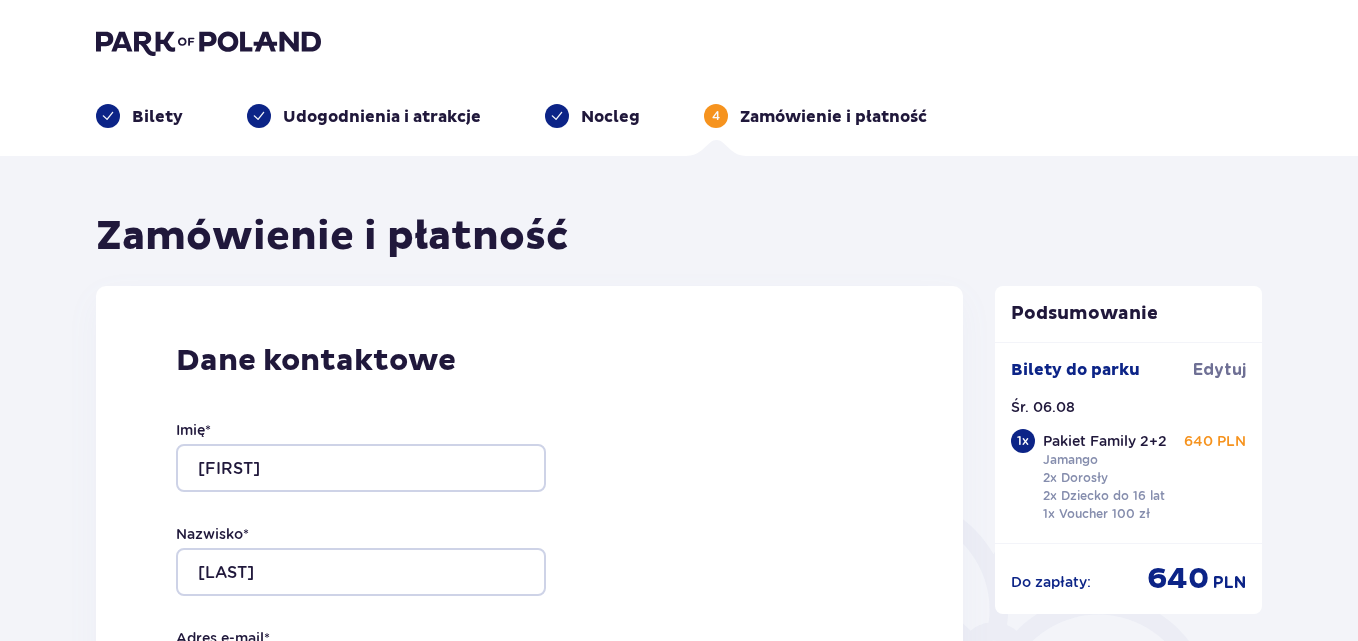 type on "weronika.stankowska@example.com" 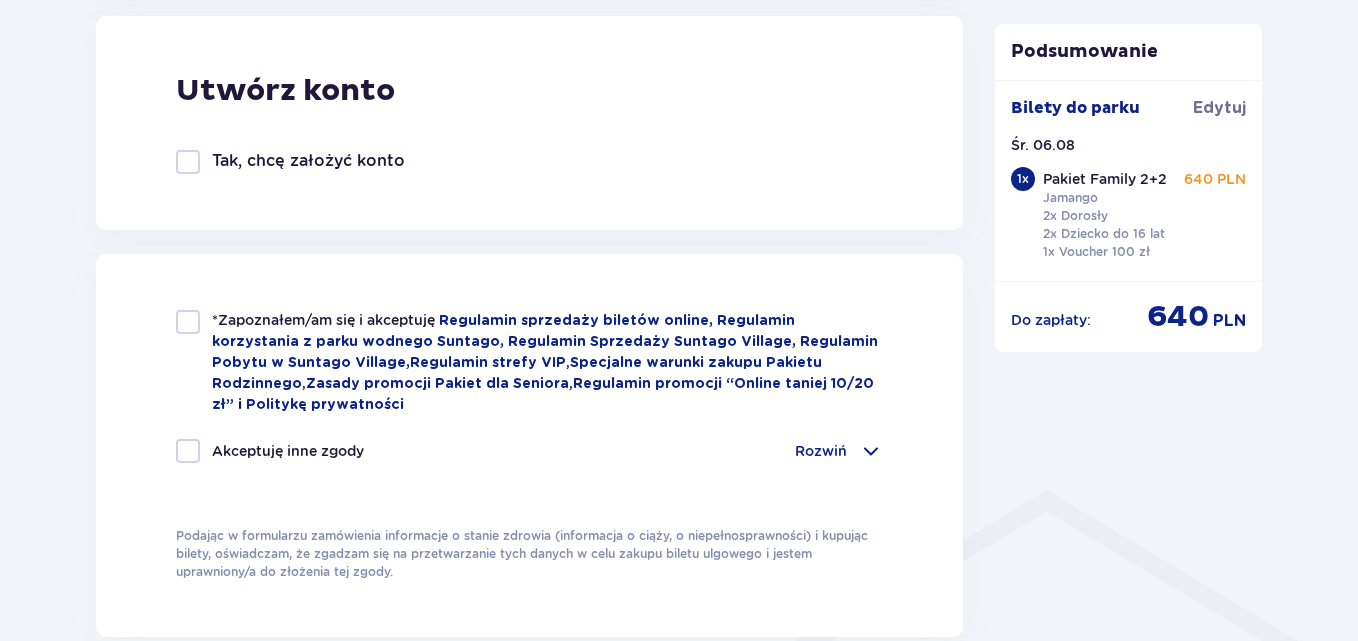 scroll, scrollTop: 1145, scrollLeft: 0, axis: vertical 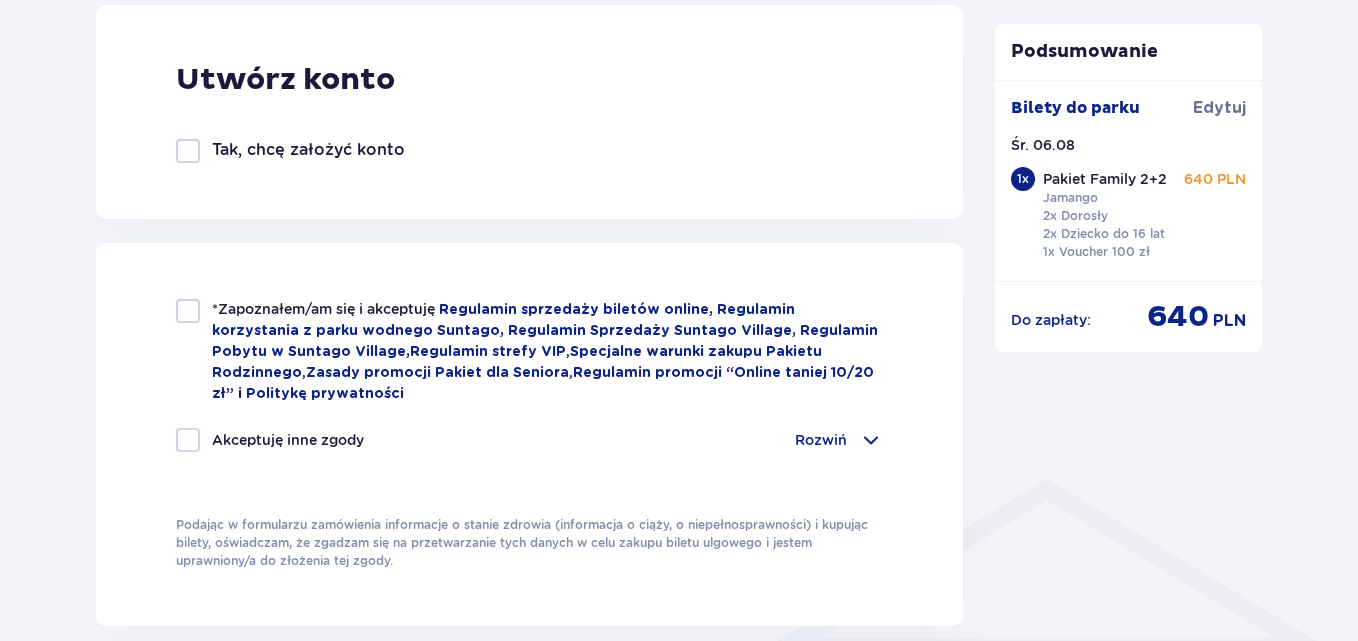click at bounding box center [188, 311] 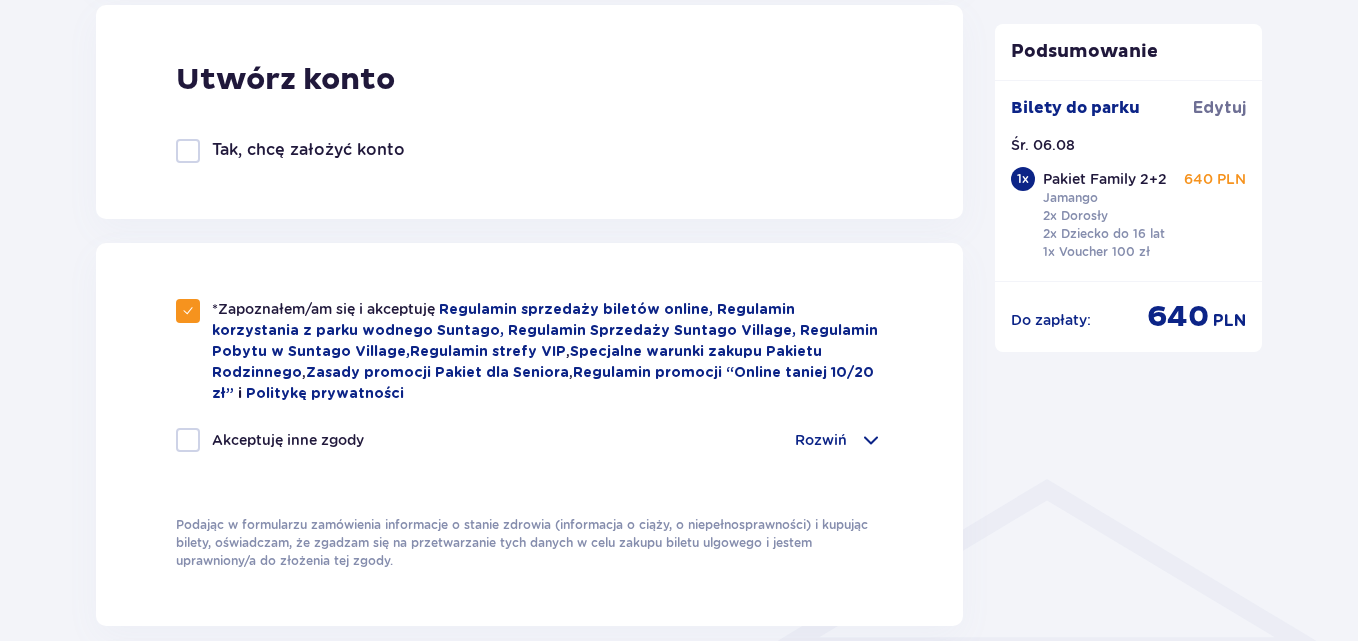 click on "Akceptuję inne zgody Rozwiń Chcę otrzymywać od Global Parks Poland Sp. z o.o. z siedzibą przy ul. Fosa 41/11, 02-768 Warszawa, informacje o ofertach tej Spółki drogą elektroniczną, dlatego w tym celu zgadzam się na przetwarzanie przez tę Spółkę moich danych osobowych Chcę otrzymywać od Global Parks Poland Sp. z o.o., informacje o ofertach tej Spółki drogą telefoniczną, dlatego w tym celu zgadzam się na przetwarzanie przez tę Spółkę moich danych osobowych Chcę otrzymywać drogą elektroniczną od Global Parks Poland Sp. z o.o., informacje o ofertach partnerów tej Spółki, współpracujących, których wykaz znajduje się na stronie parkofpoland.com, dlatego w tym celu zgadzam się na przetwarzanie przez tę Spółkę moich danych osobowych Chcę otrzymywać od Moyome Sp. z o.o. z siedzibą przy ul. Fosa 41/11, 02-768 Warszawa, informacje o ofertach tej Spółki drogą elektroniczną, dlatego w tym celu zgadzam się na przetwarzanie przez tę Spółkę moich danych osobowych" at bounding box center [529, 452] 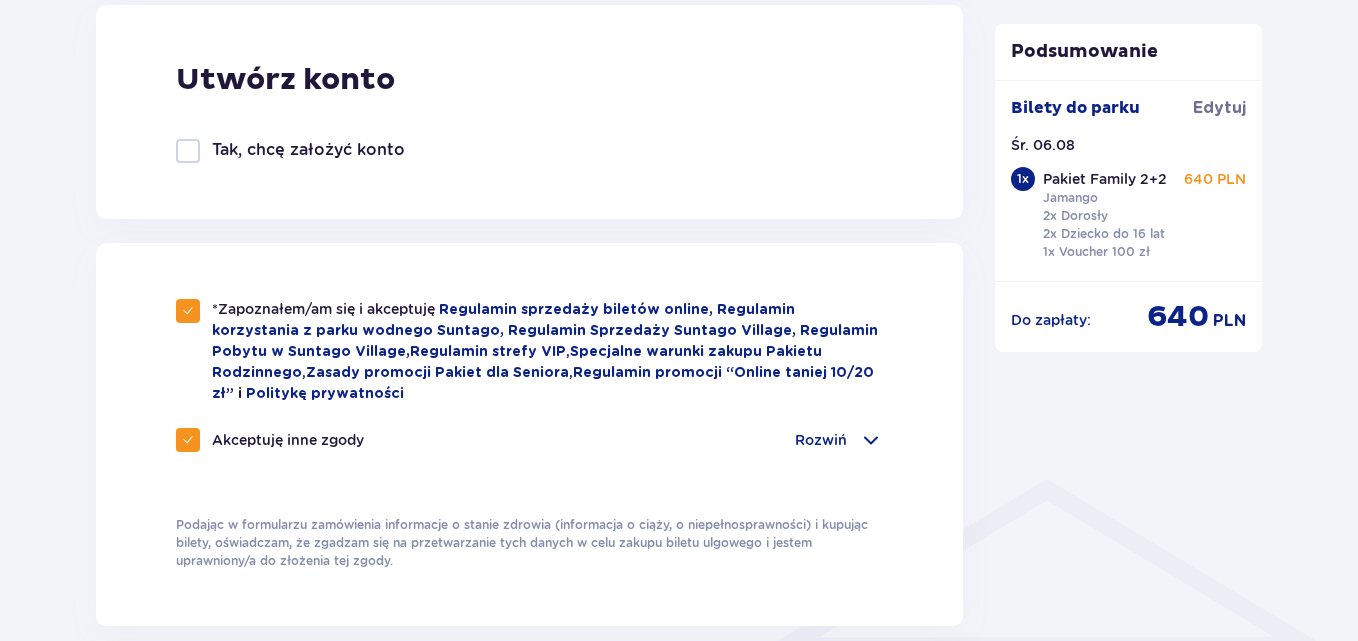 click on "Tak, chcę założyć konto" at bounding box center (290, 151) 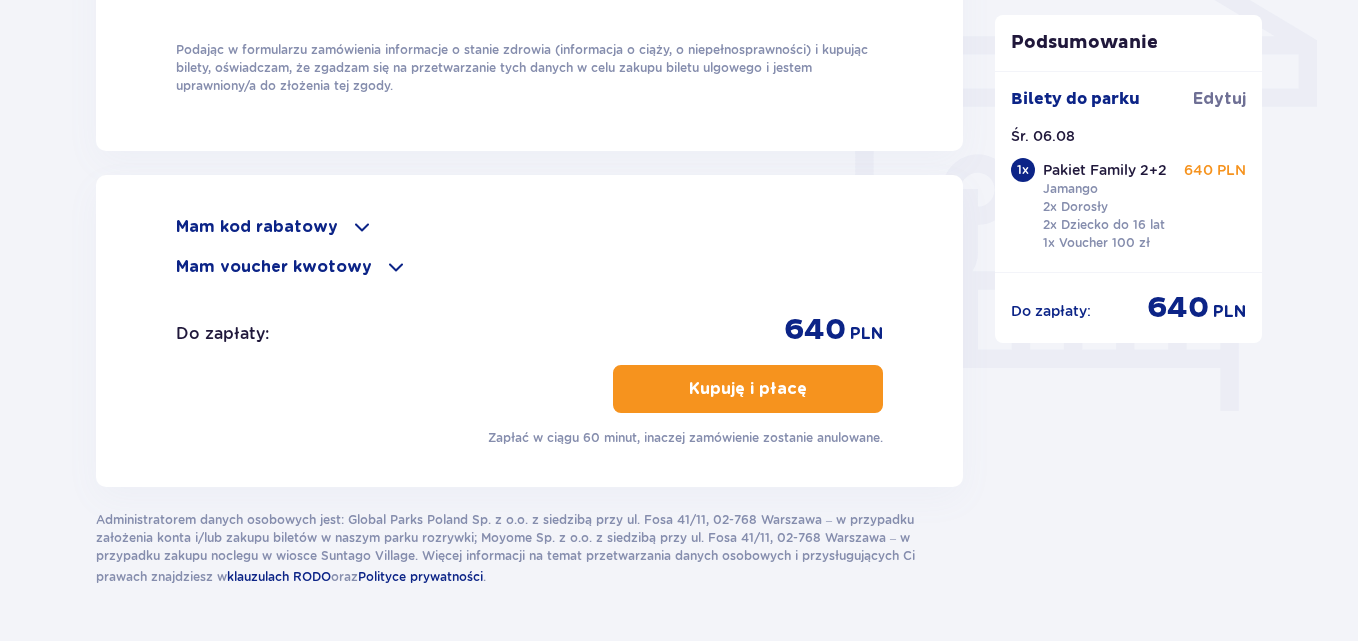 scroll, scrollTop: 1754, scrollLeft: 0, axis: vertical 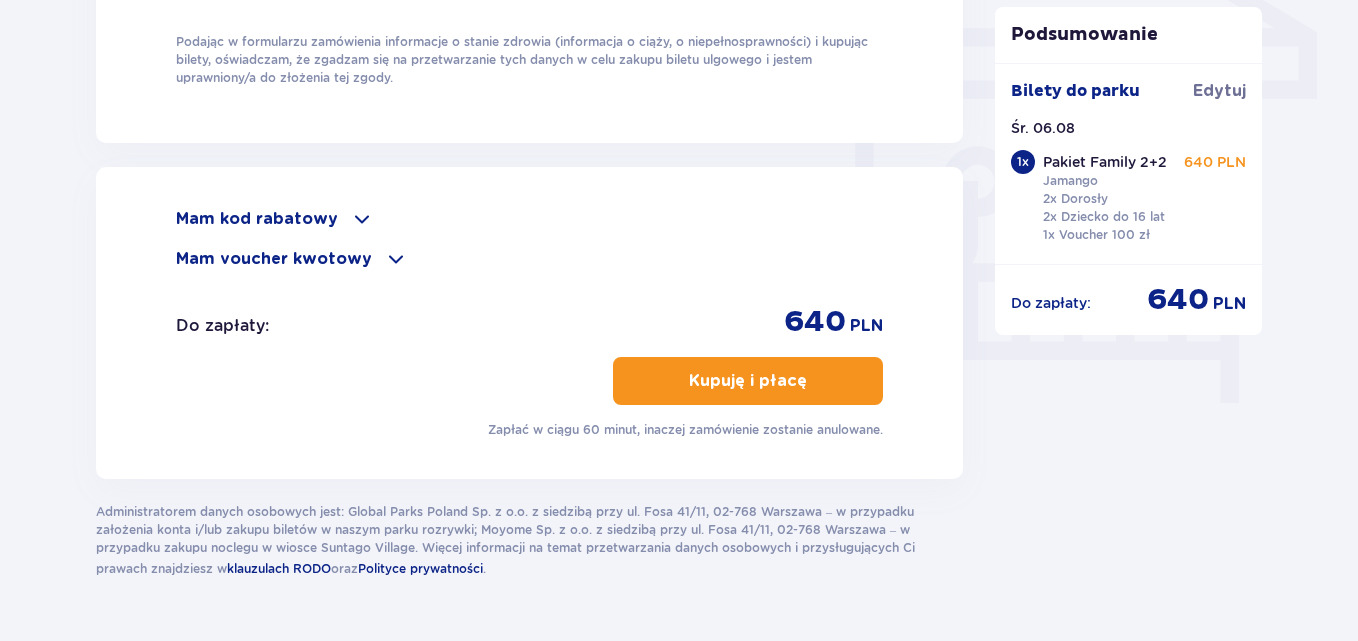 click on "Kupuję i płacę" at bounding box center (748, 381) 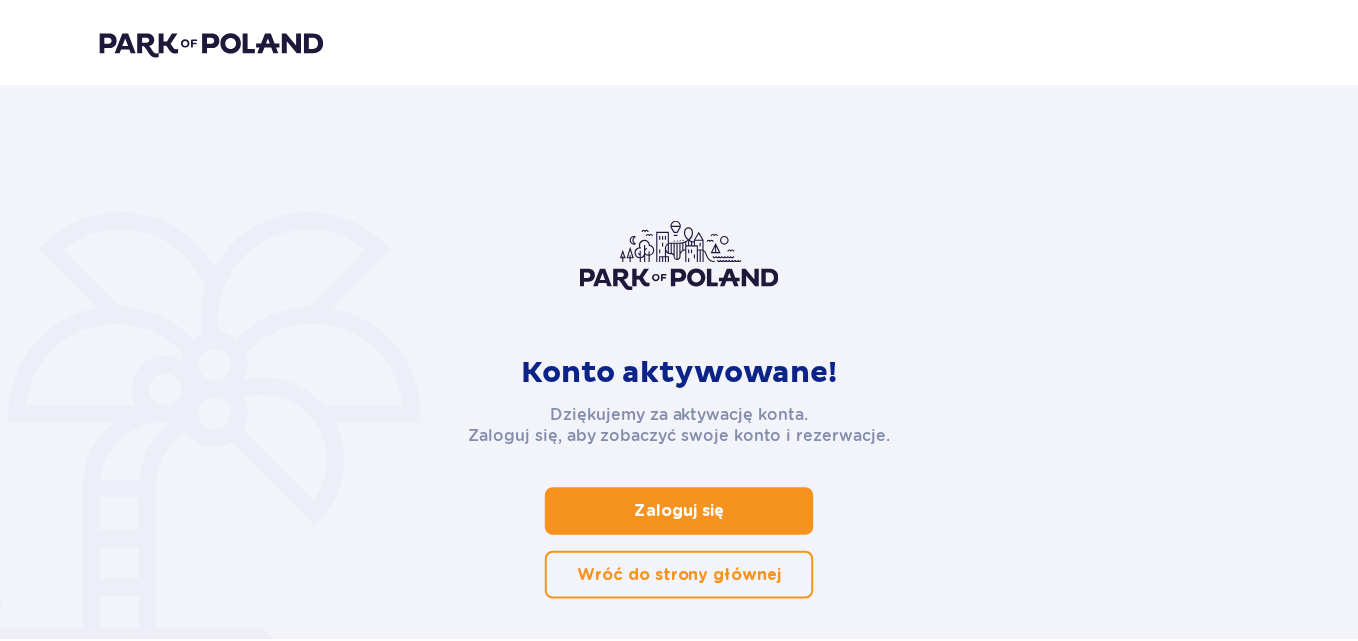 scroll, scrollTop: 0, scrollLeft: 0, axis: both 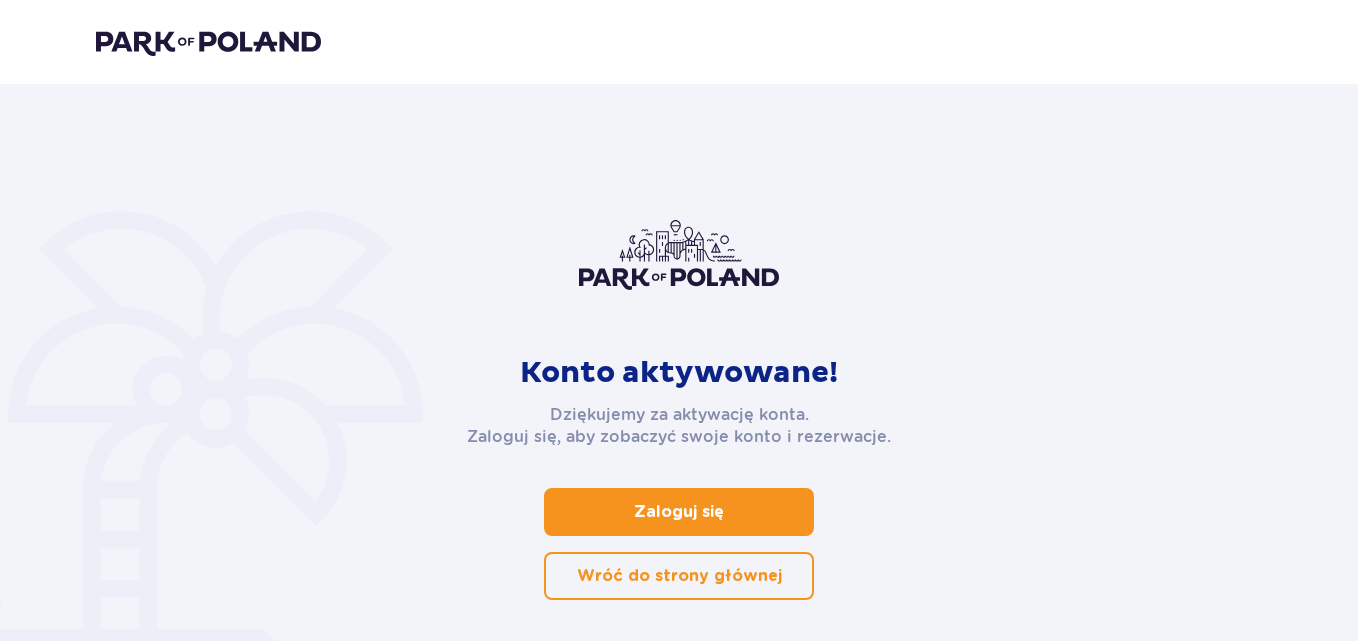 click on "Zaloguj się" at bounding box center (679, 512) 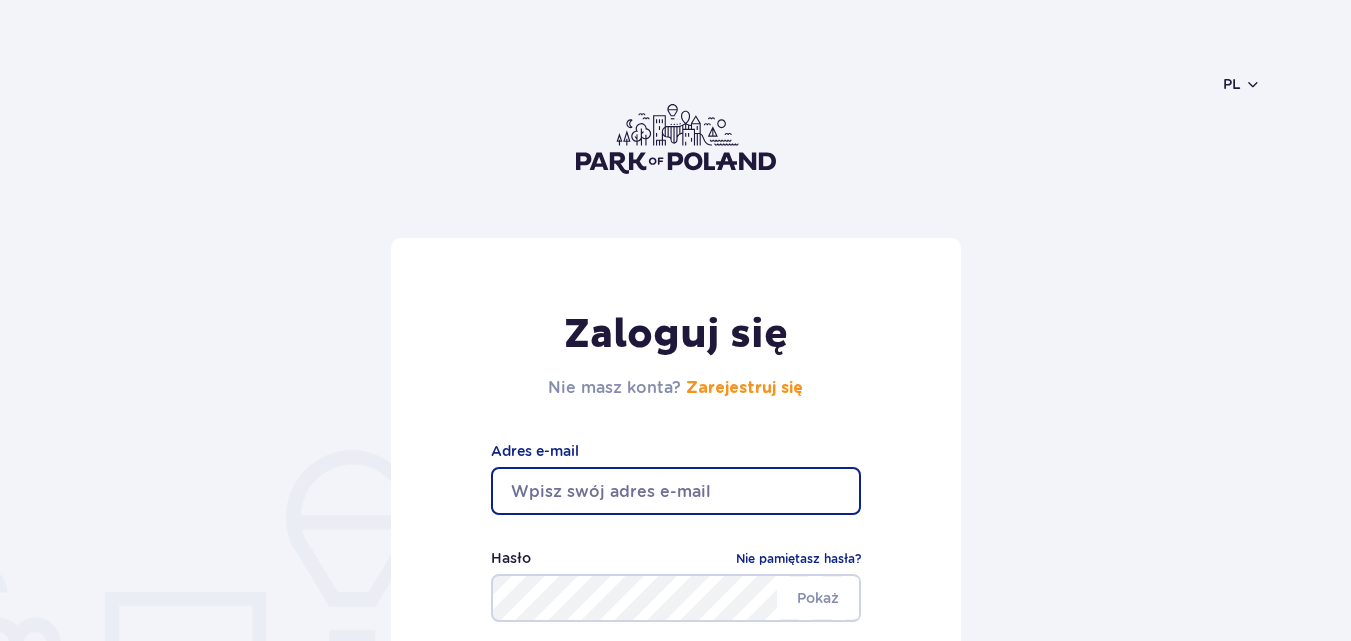 scroll, scrollTop: 0, scrollLeft: 0, axis: both 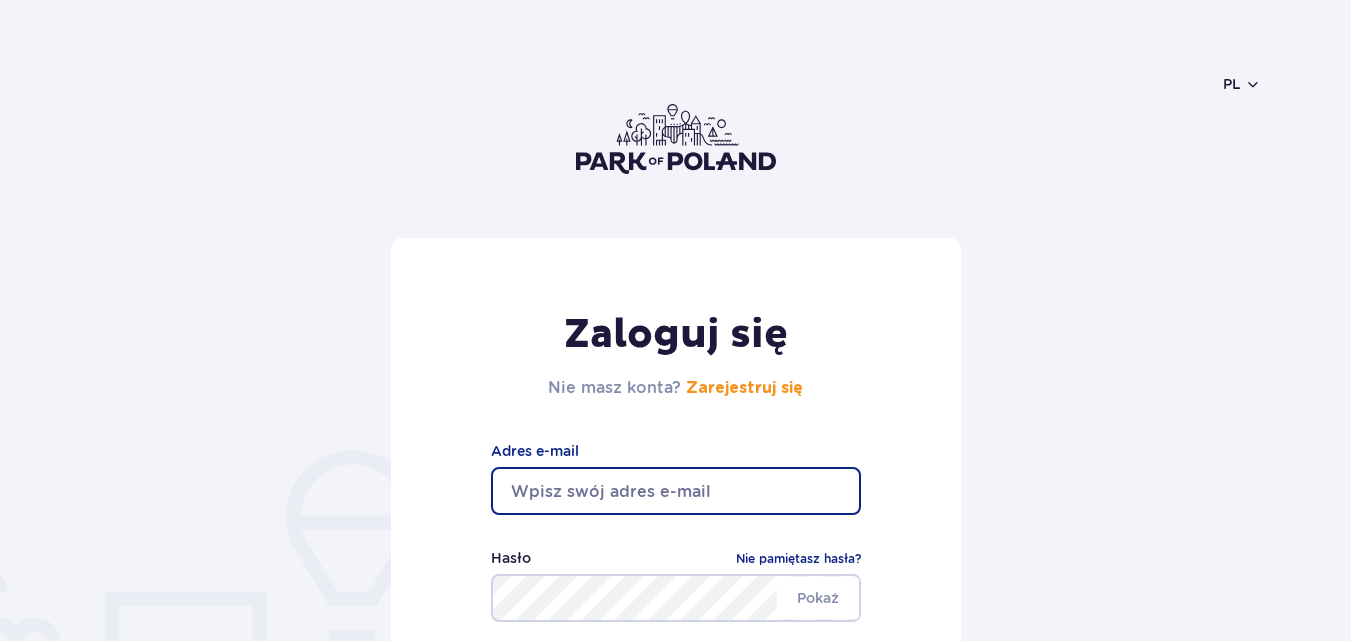 type on "weronika.stankowska@onet.com.pl" 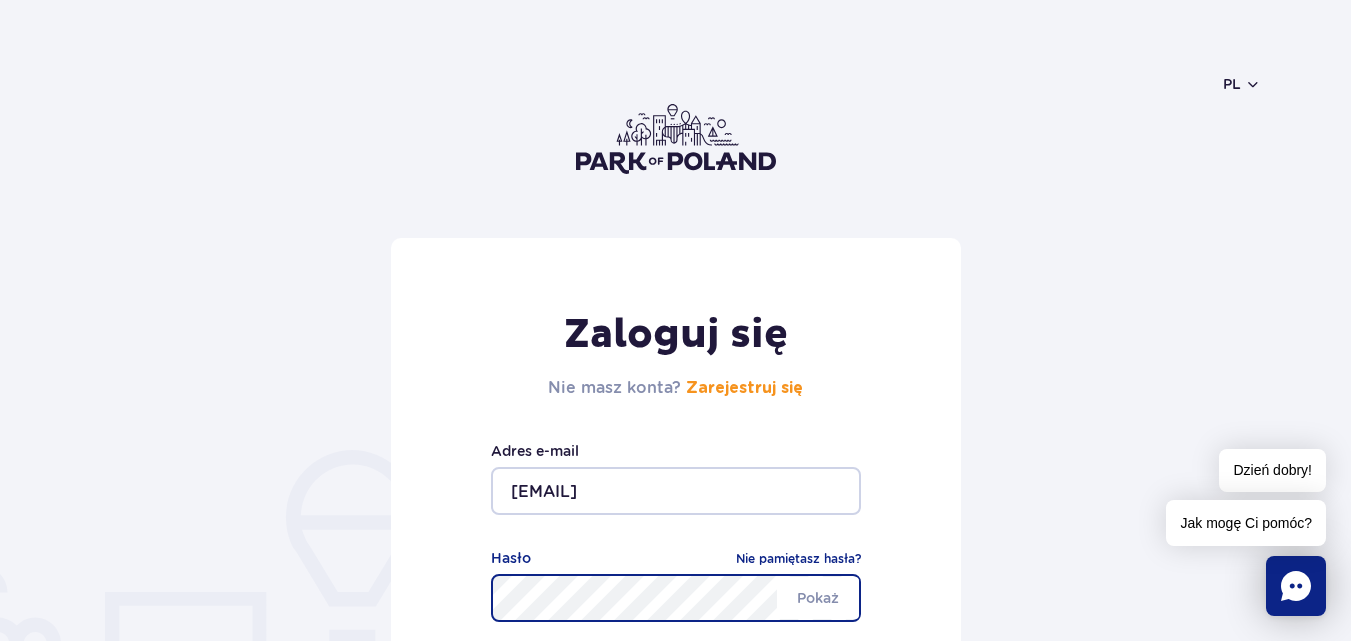 click on "Zaloguj się" at bounding box center [676, 686] 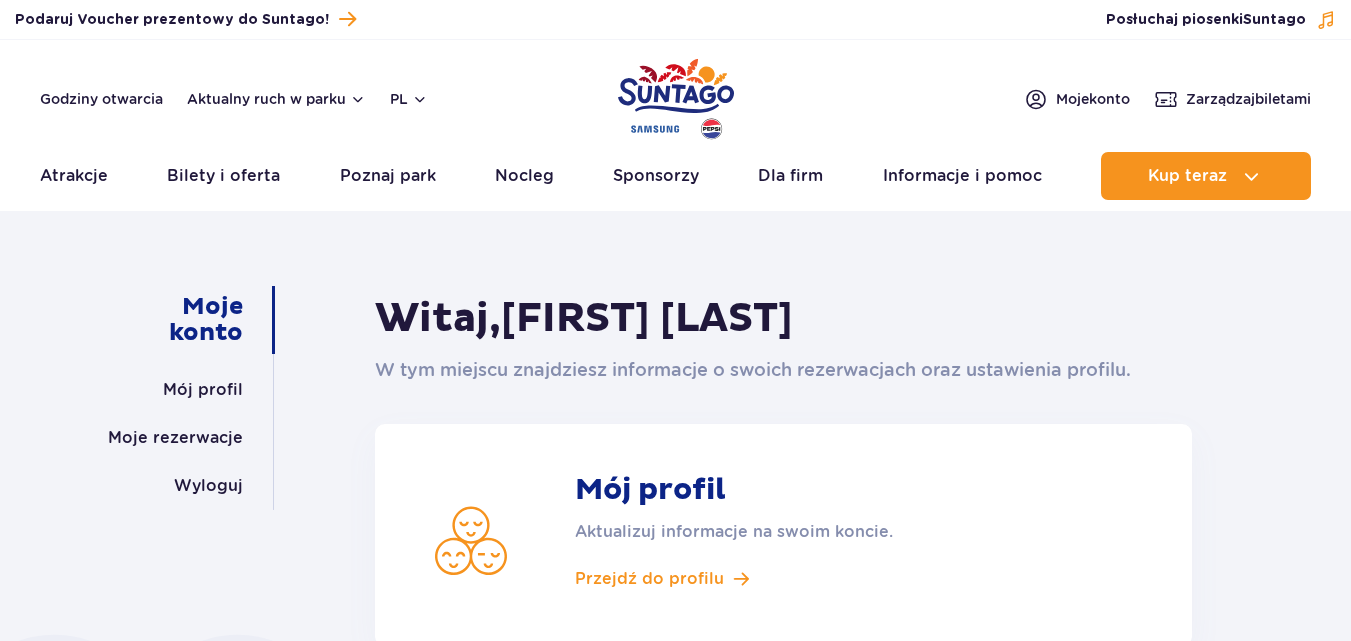 scroll, scrollTop: 0, scrollLeft: 0, axis: both 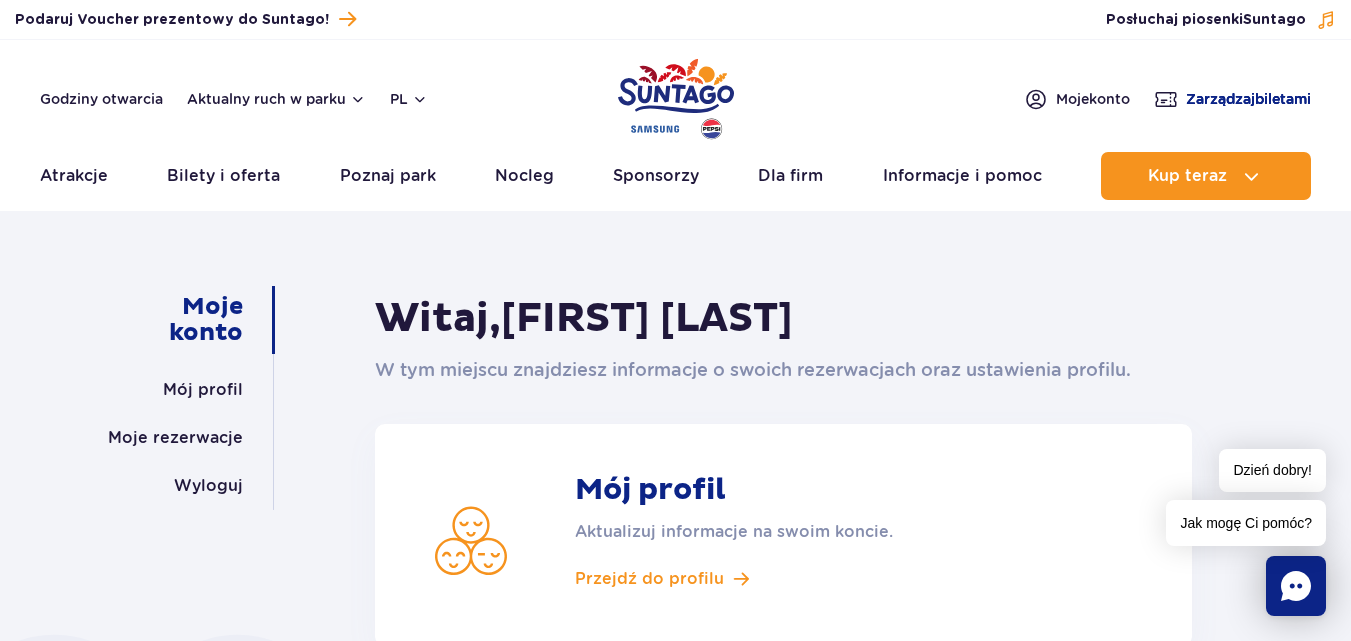 click on "Zarządzaj  biletami" at bounding box center [1248, 99] 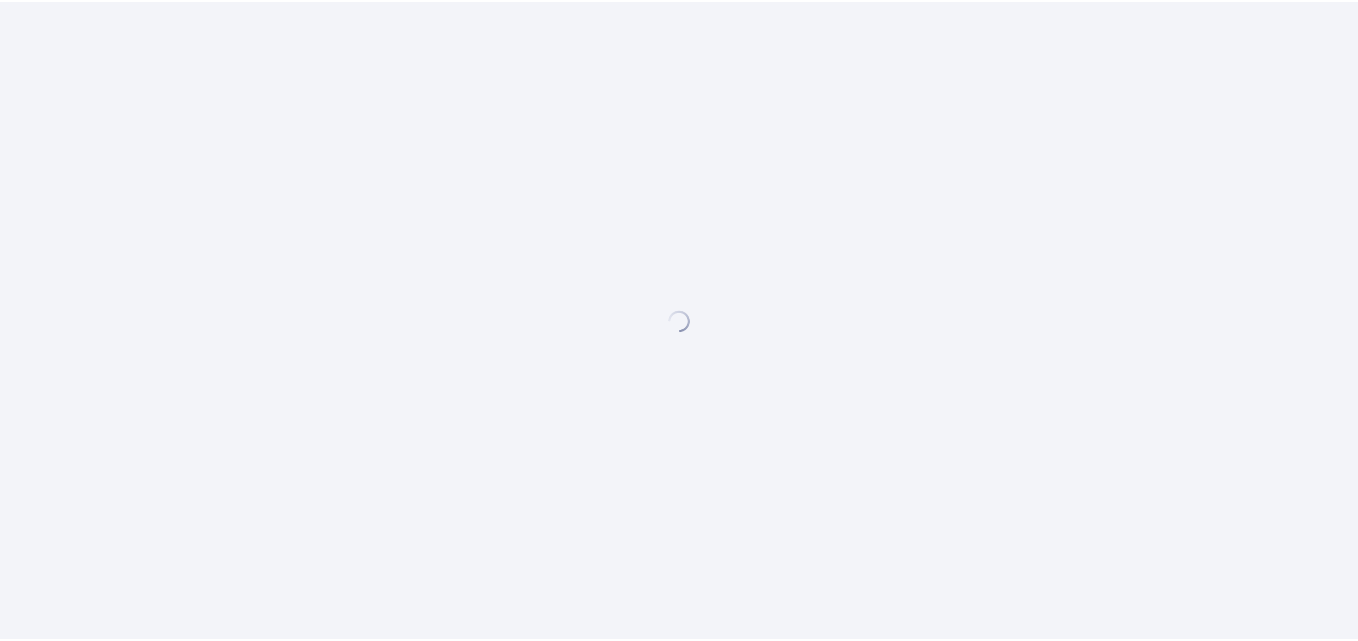 scroll, scrollTop: 0, scrollLeft: 0, axis: both 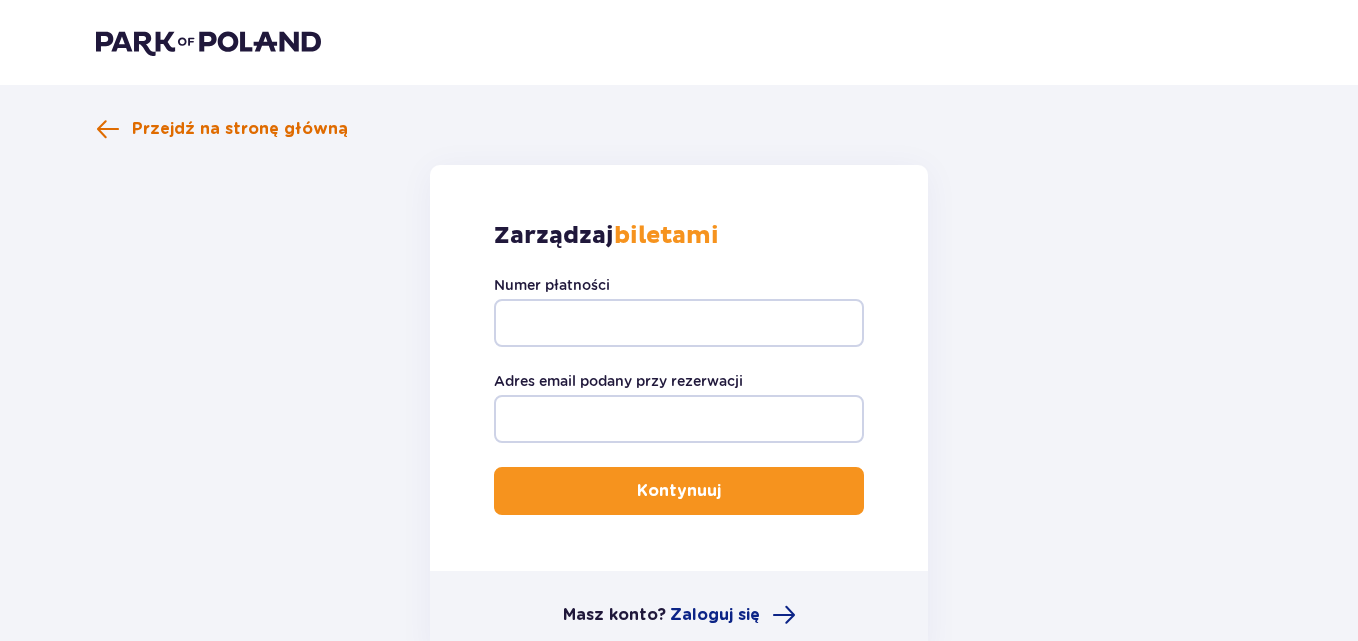 click on "Przejdź na stronę główną" at bounding box center [240, 129] 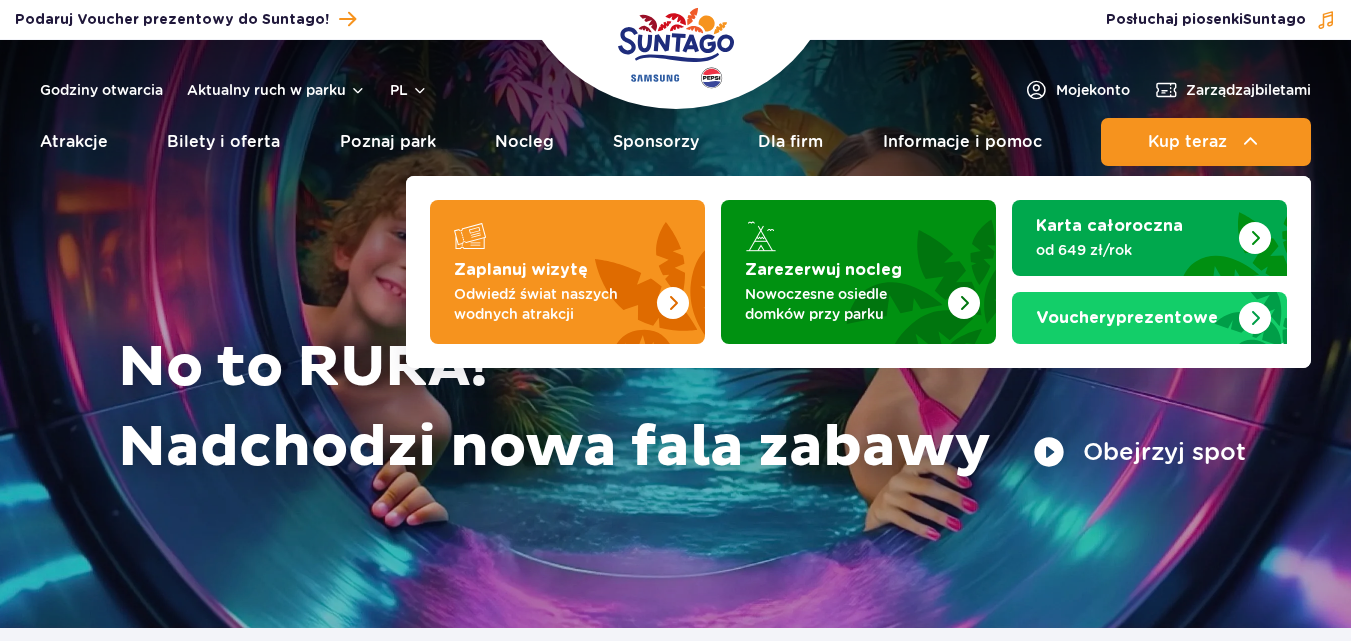scroll, scrollTop: 0, scrollLeft: 0, axis: both 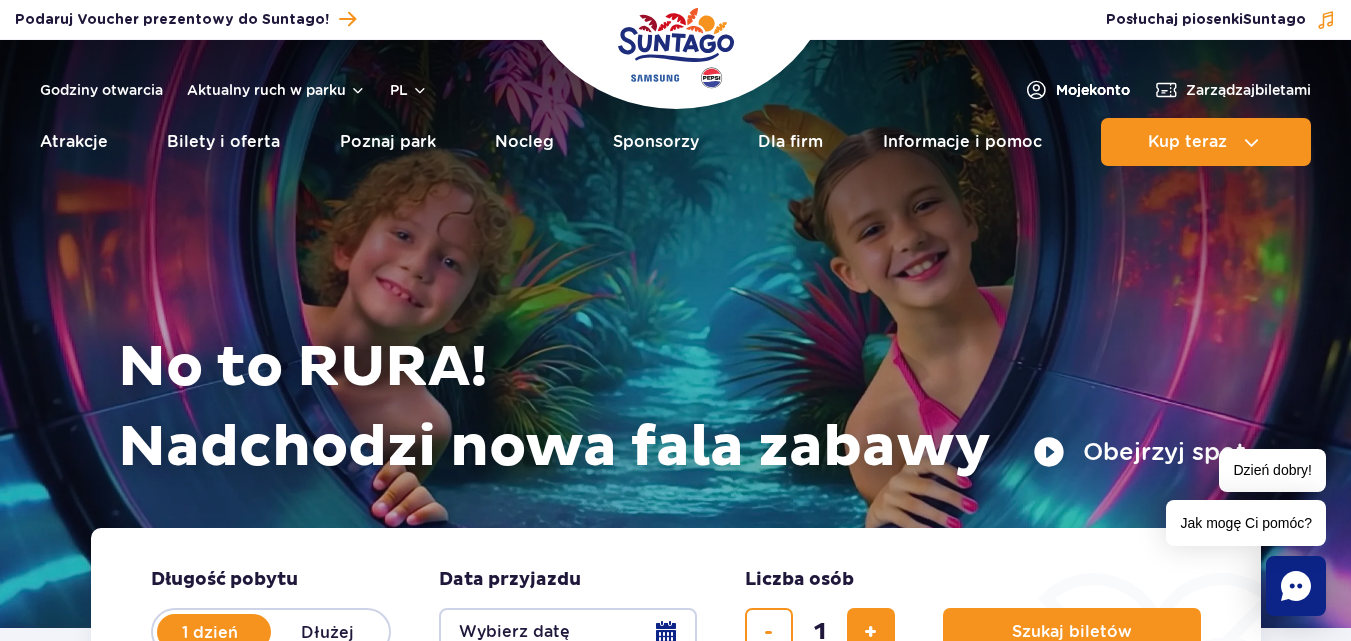 click on "Moje  konto" at bounding box center (1093, 90) 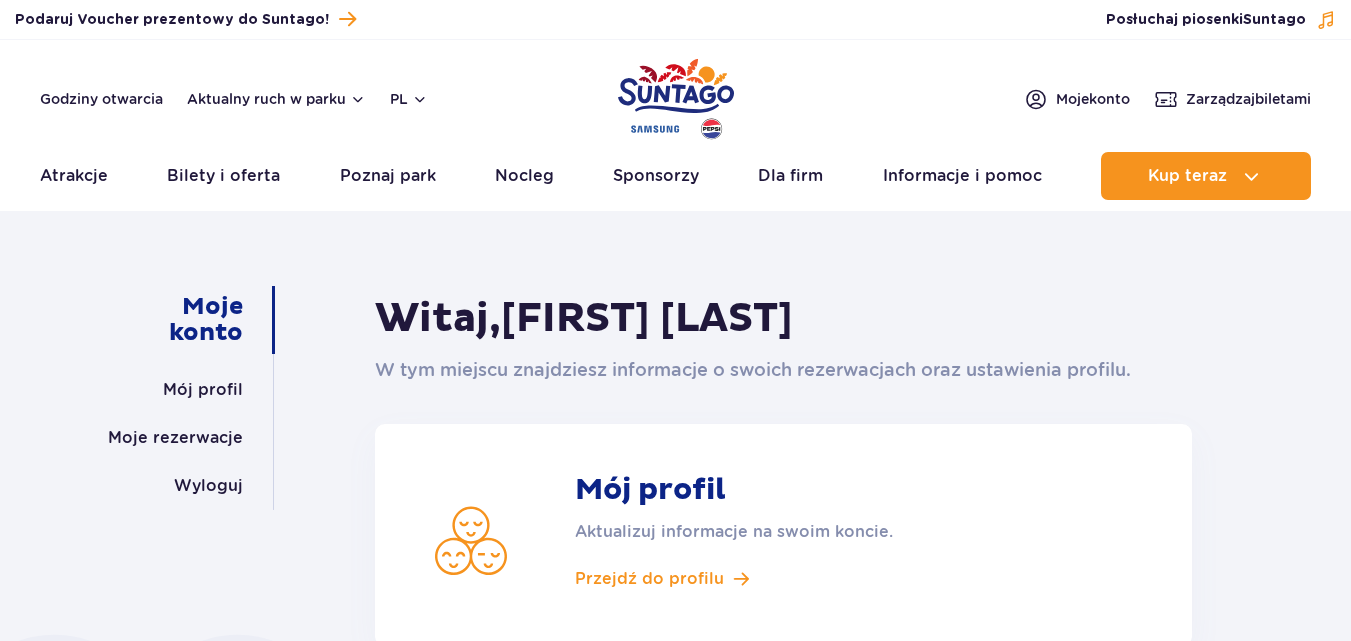scroll, scrollTop: 0, scrollLeft: 0, axis: both 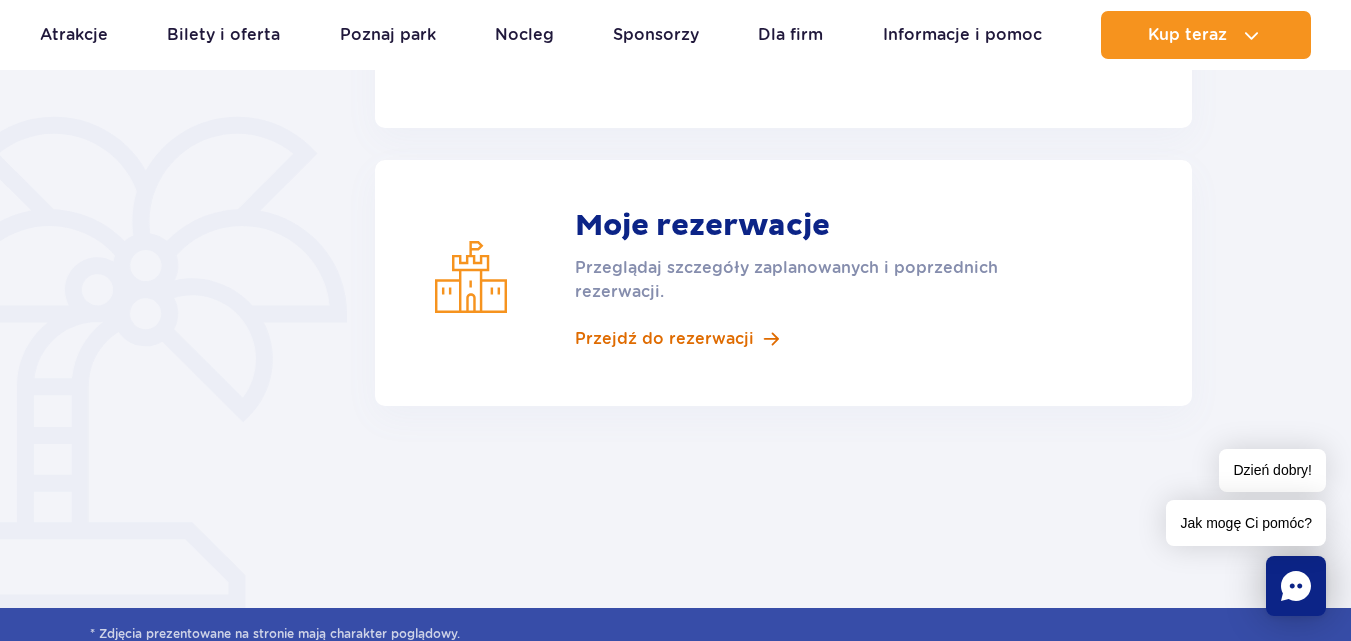 click on "Przejdź do rezerwacji" at bounding box center [664, 339] 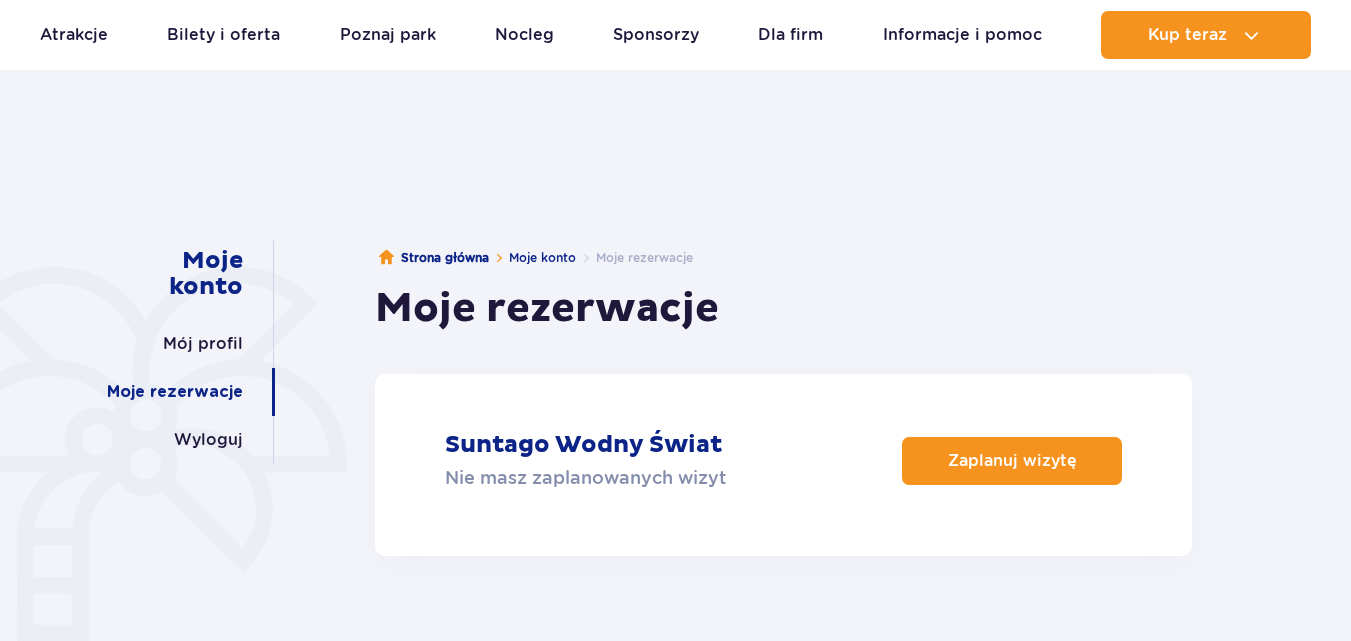scroll, scrollTop: 46, scrollLeft: 0, axis: vertical 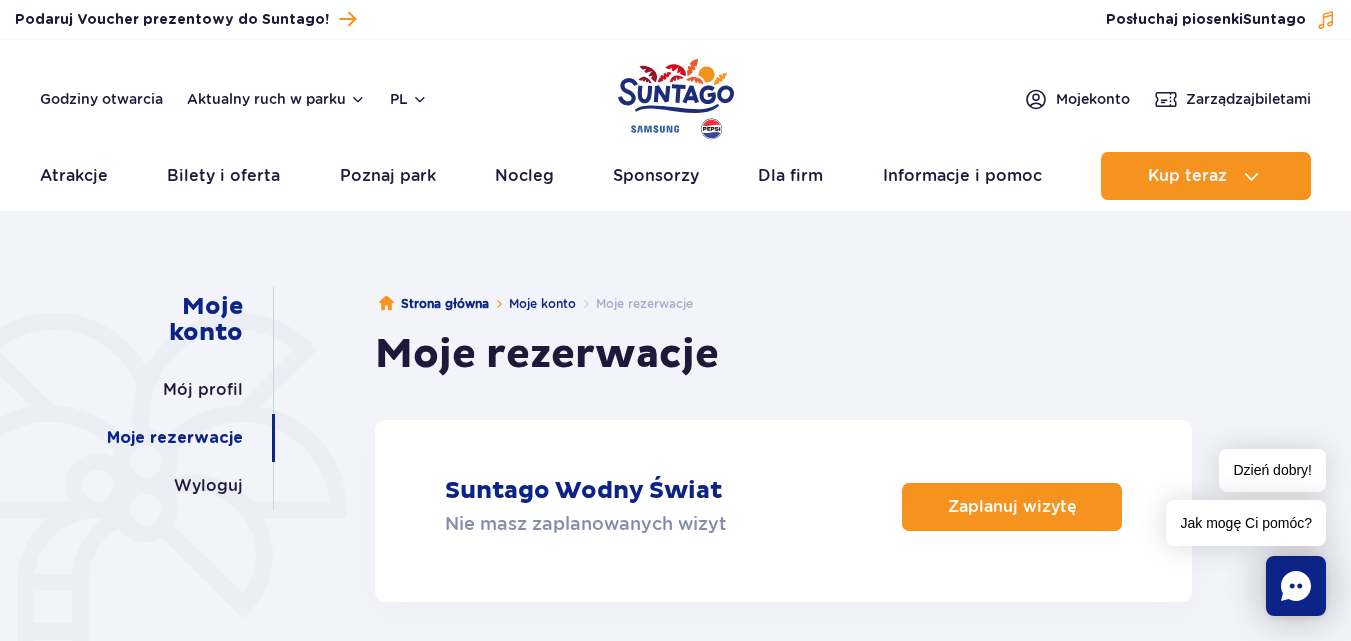 click on "Przejdź do menu
Przejdź do treści
Przejdź do stopki
Mapa serwisu
Dzień dobry! Jak mogę Ci pomóc?
Podaruj voucher
Podaruj Voucher prezentowy do Suntago!
Zarządzaj biletami
Suntago" at bounding box center (675, 990) 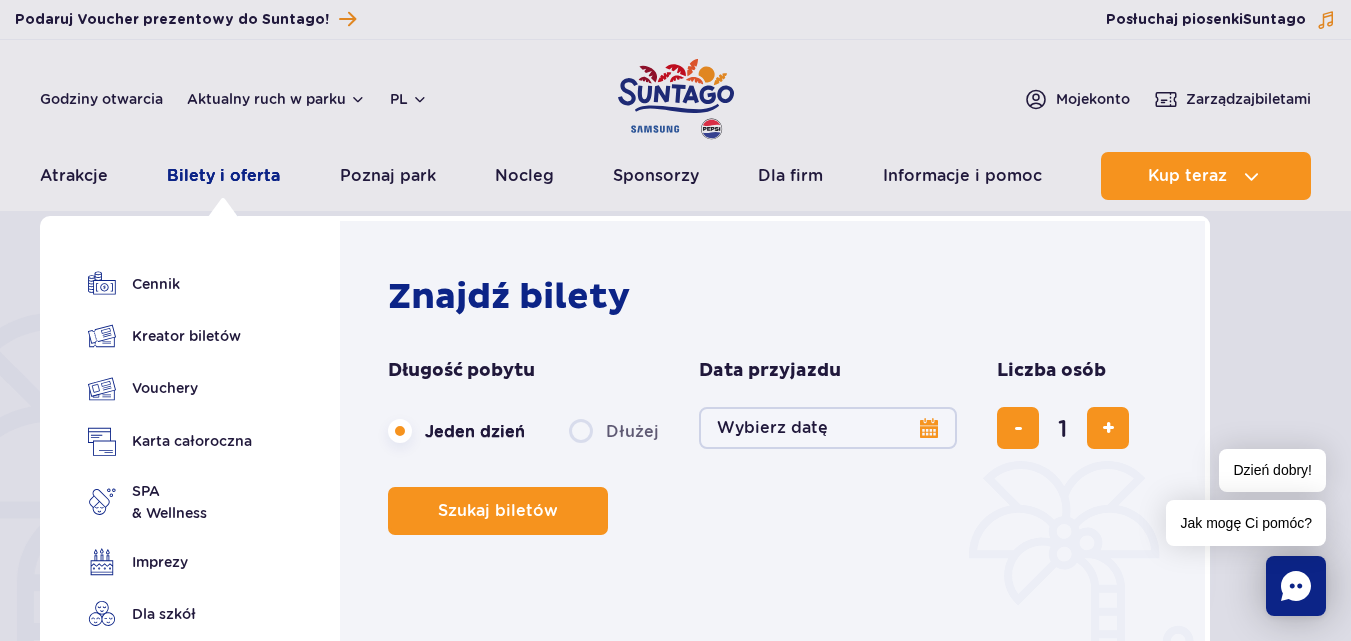 click on "Bilety i oferta" at bounding box center (223, 176) 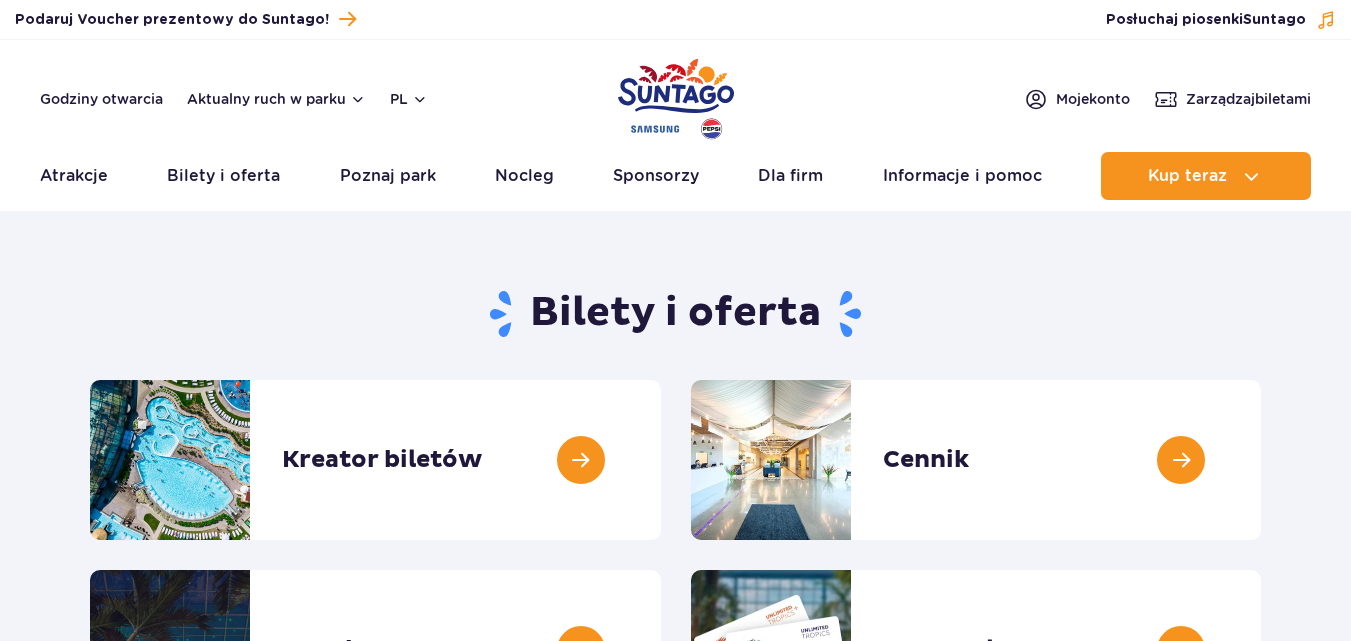 scroll, scrollTop: 0, scrollLeft: 0, axis: both 